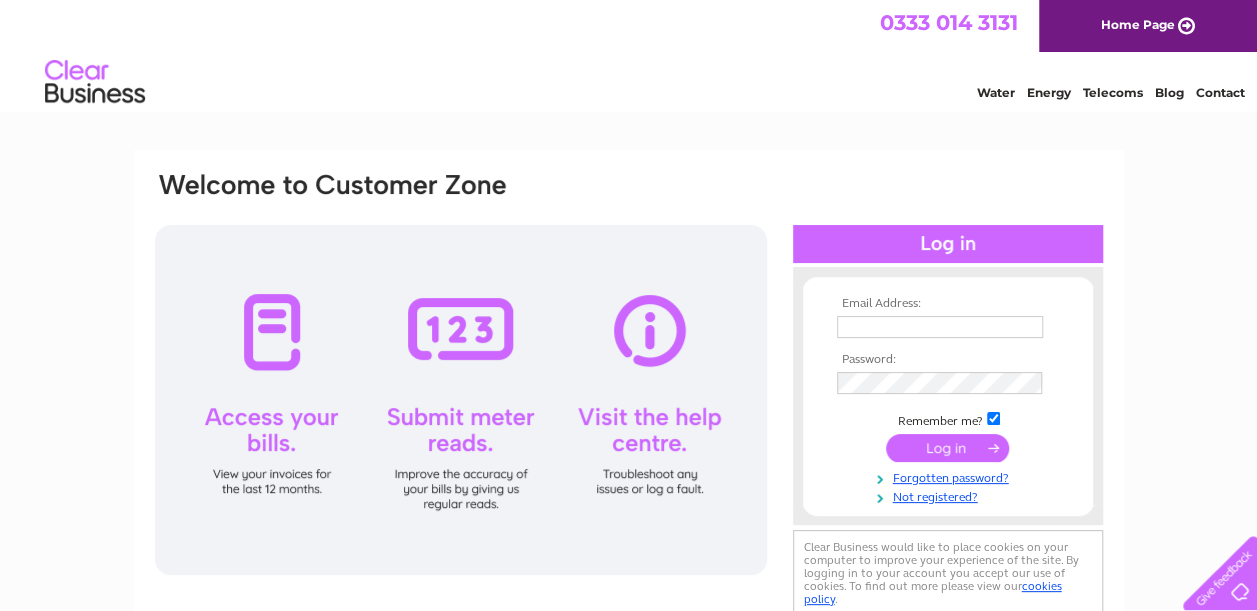scroll, scrollTop: 0, scrollLeft: 0, axis: both 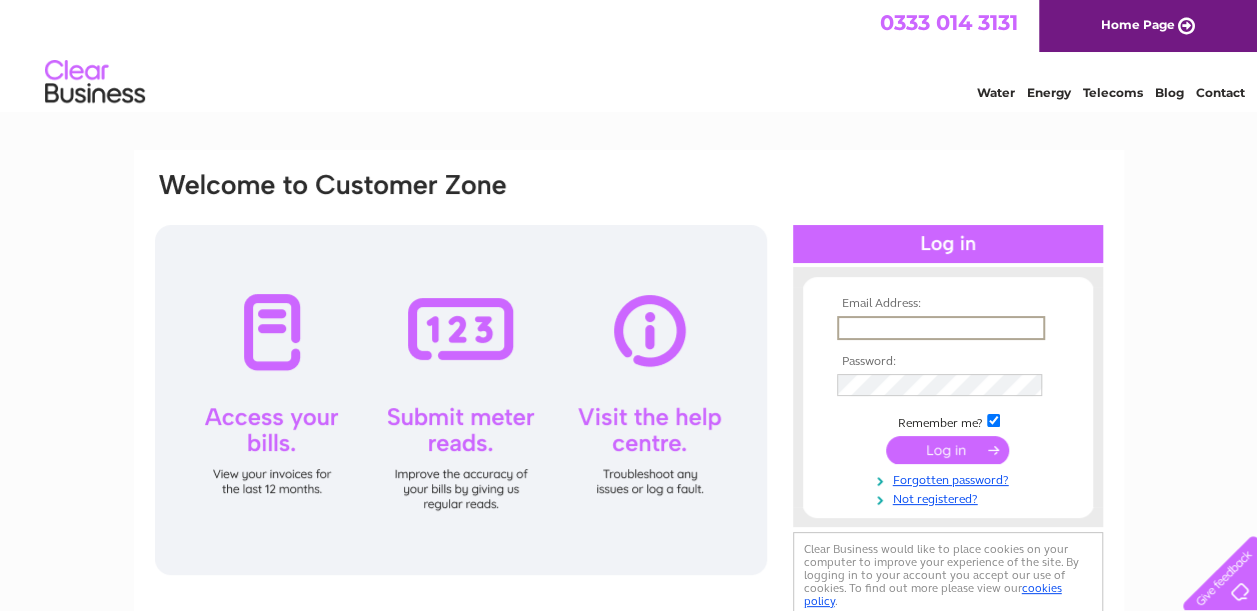 click at bounding box center (941, 328) 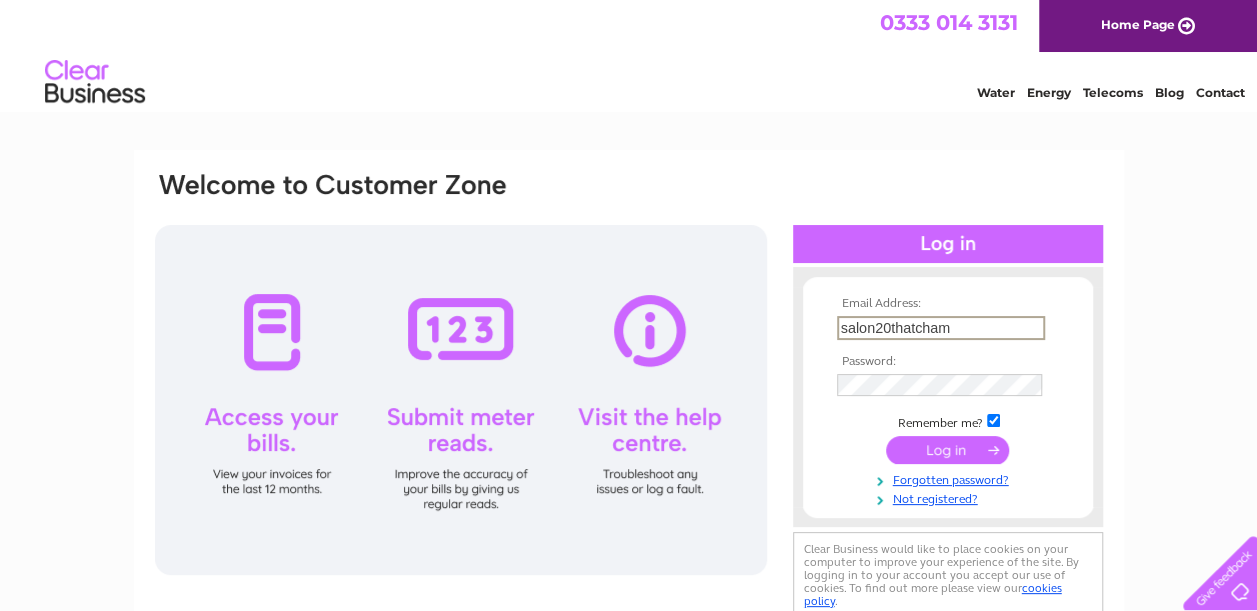 click at bounding box center (947, 450) 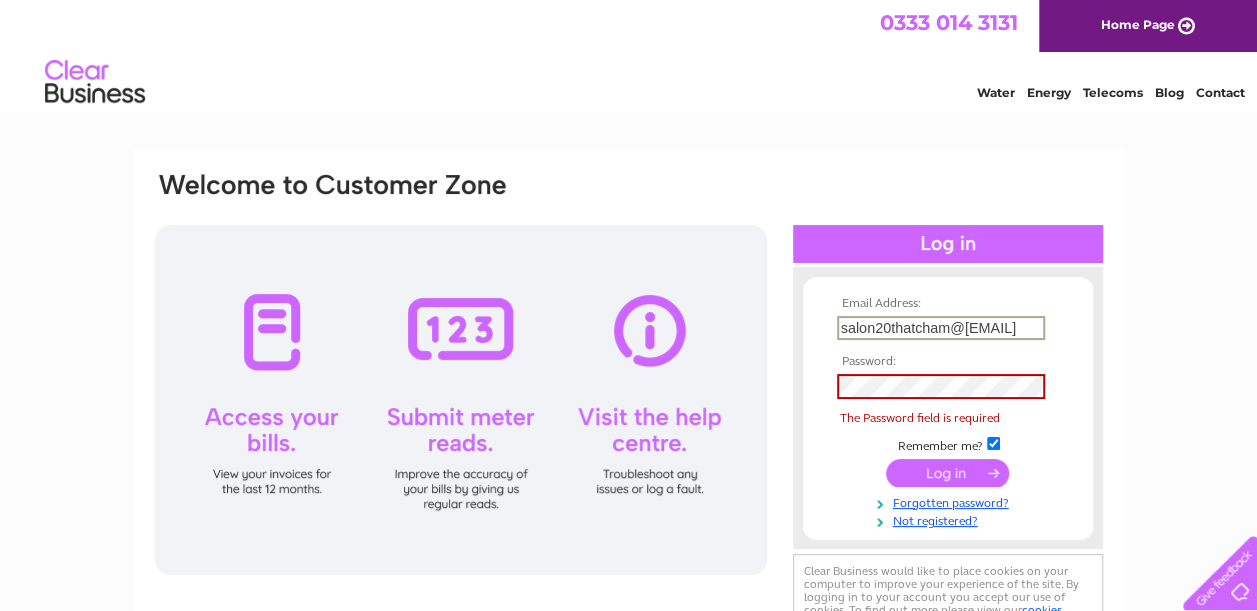 scroll, scrollTop: 0, scrollLeft: 2, axis: horizontal 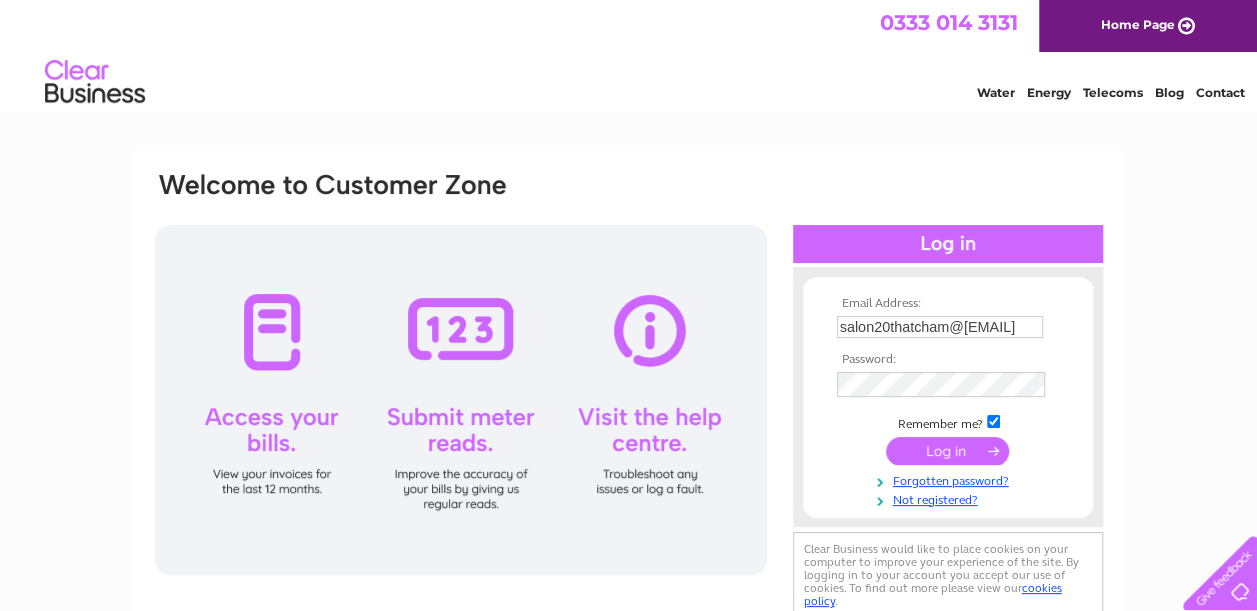 click at bounding box center (947, 451) 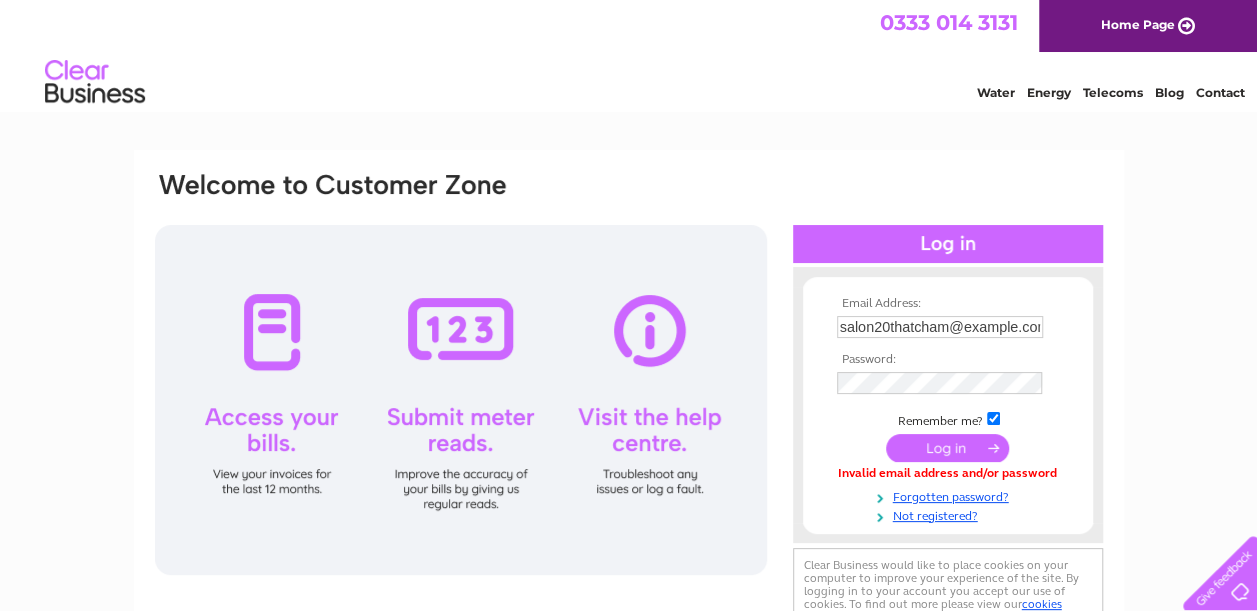 scroll, scrollTop: 2, scrollLeft: 0, axis: vertical 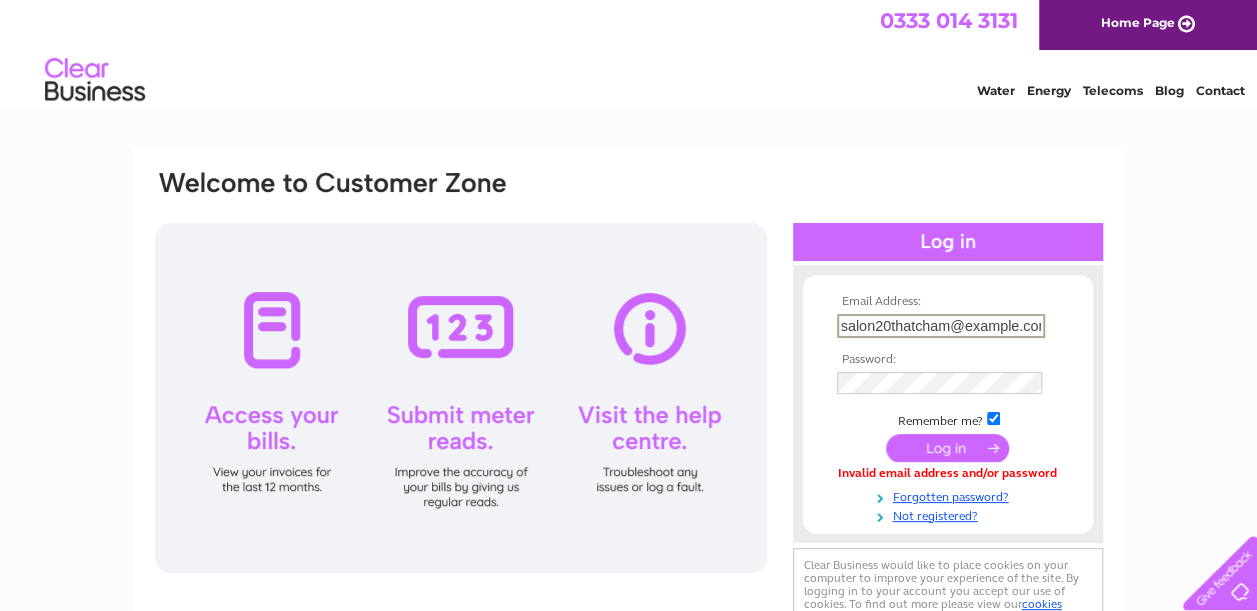 click on "salon20thatcham@[EMAIL]" at bounding box center [941, 326] 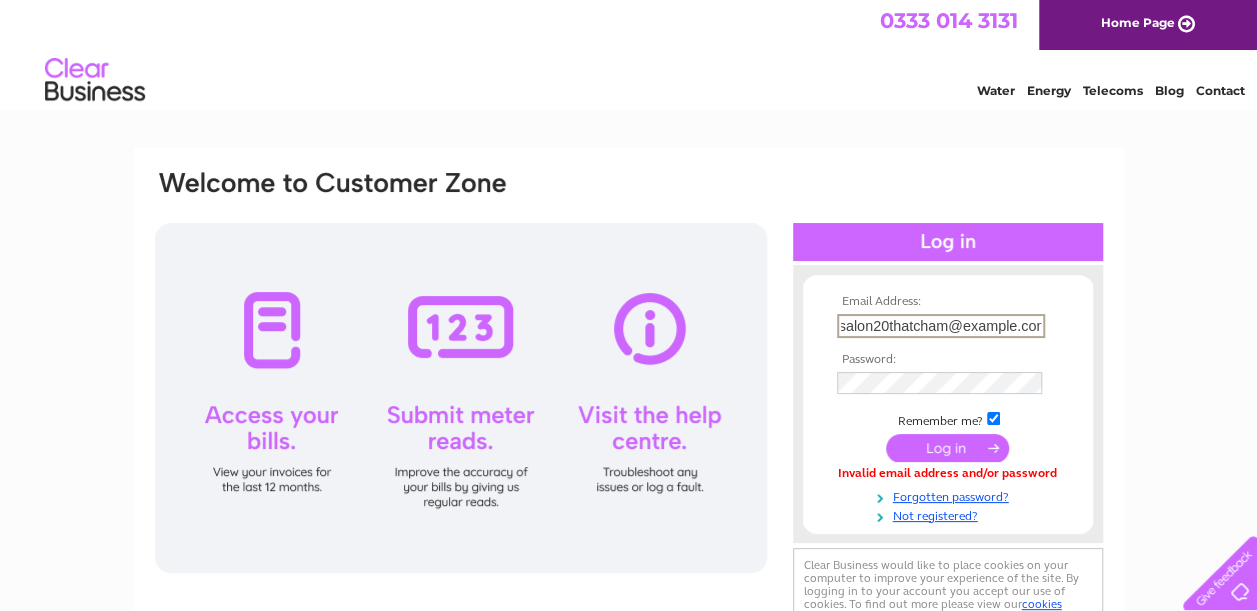 scroll, scrollTop: 0, scrollLeft: 9, axis: horizontal 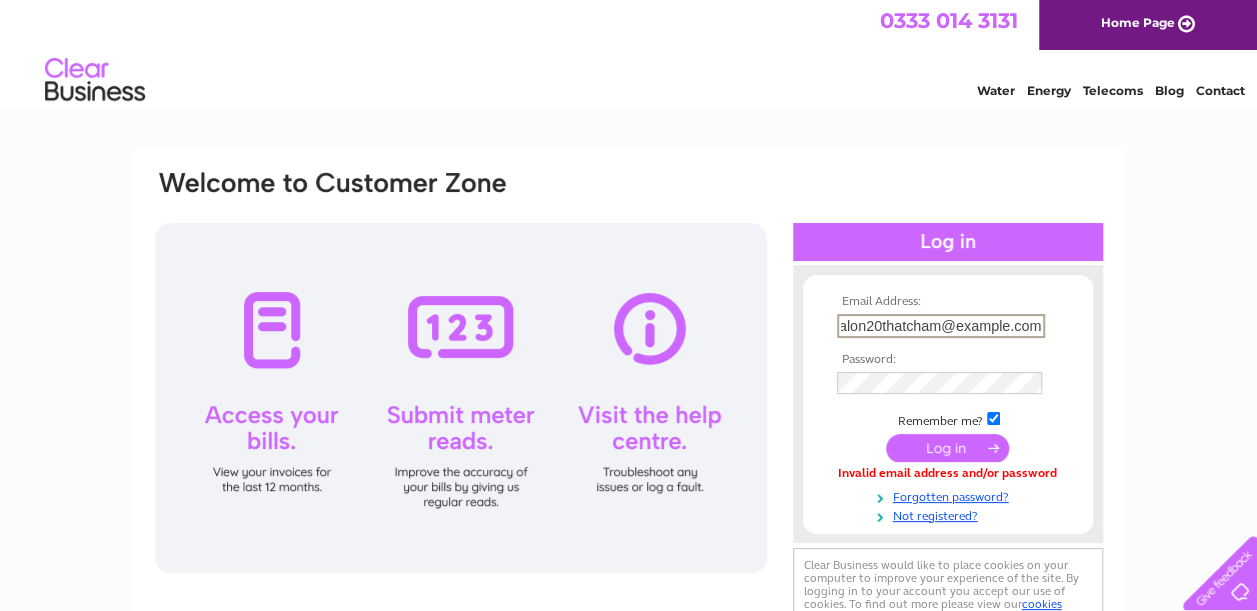 type on "salon20thatcham@outlook.co.uk" 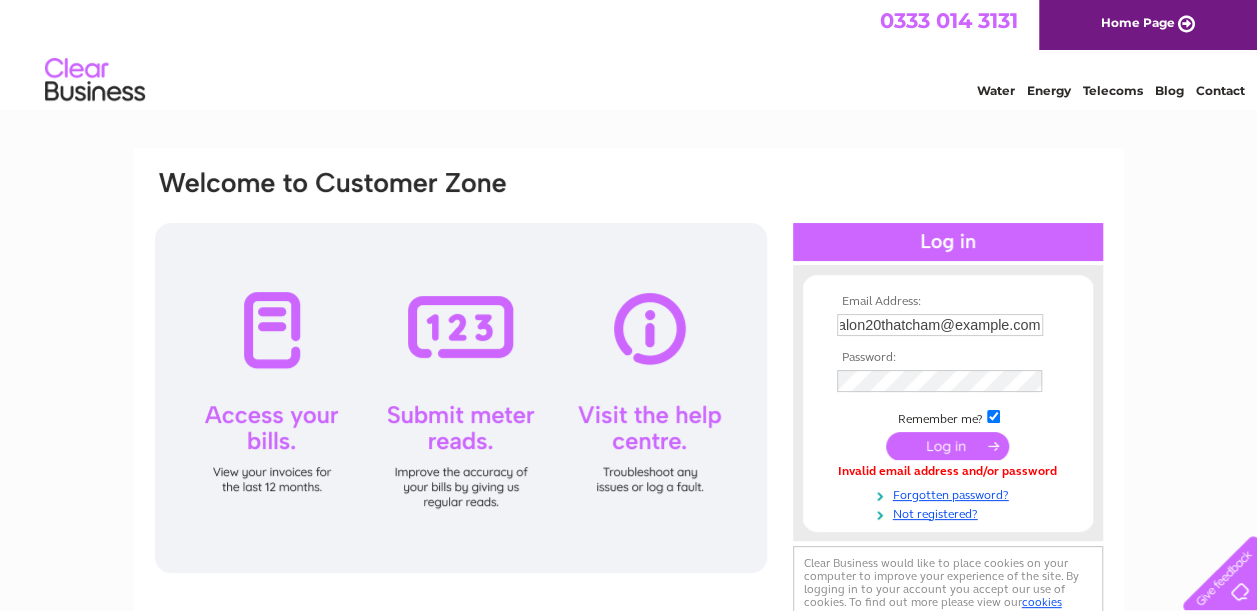 scroll, scrollTop: 0, scrollLeft: 0, axis: both 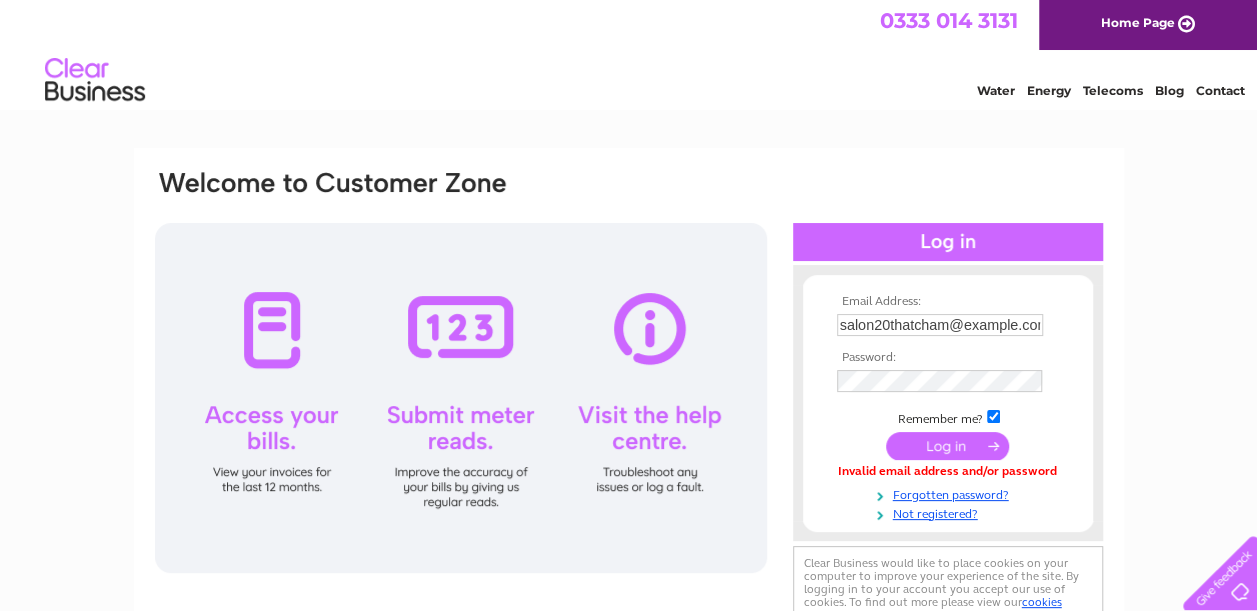 click at bounding box center [947, 446] 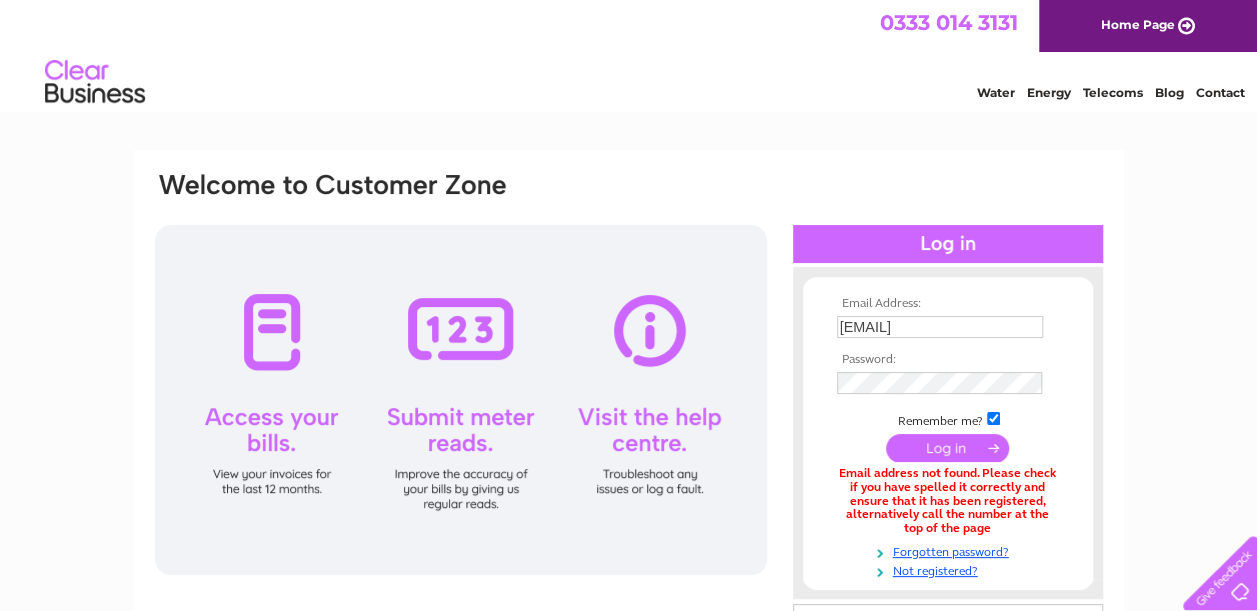 scroll, scrollTop: 0, scrollLeft: 0, axis: both 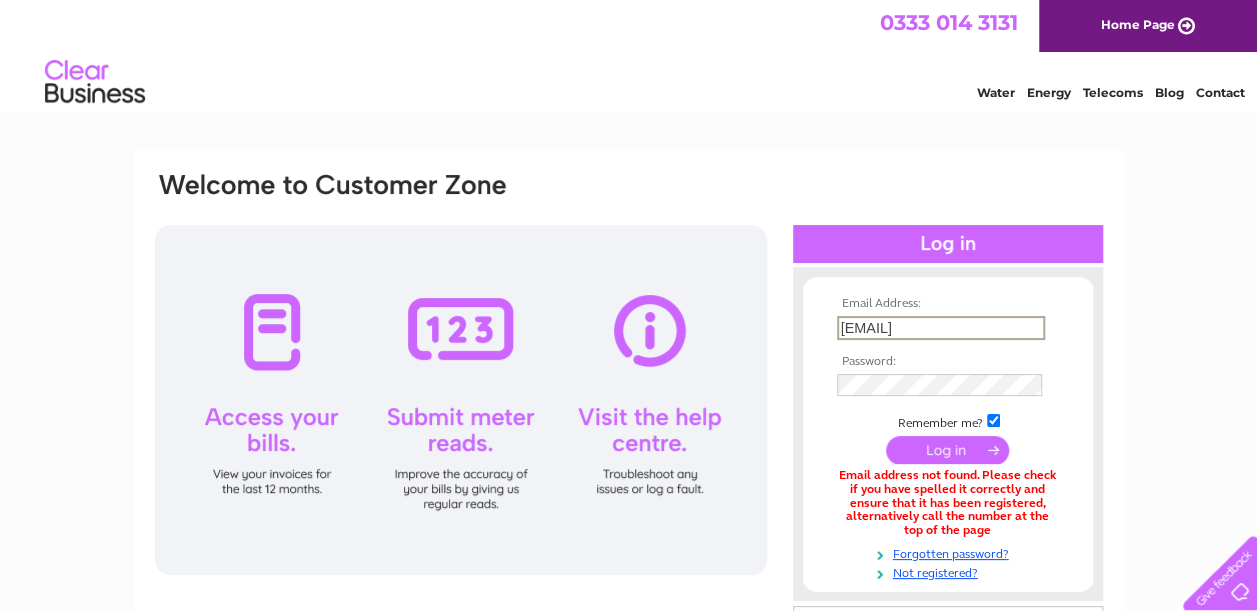 click on "salon20thatcham@outlook.co.uk" at bounding box center [941, 328] 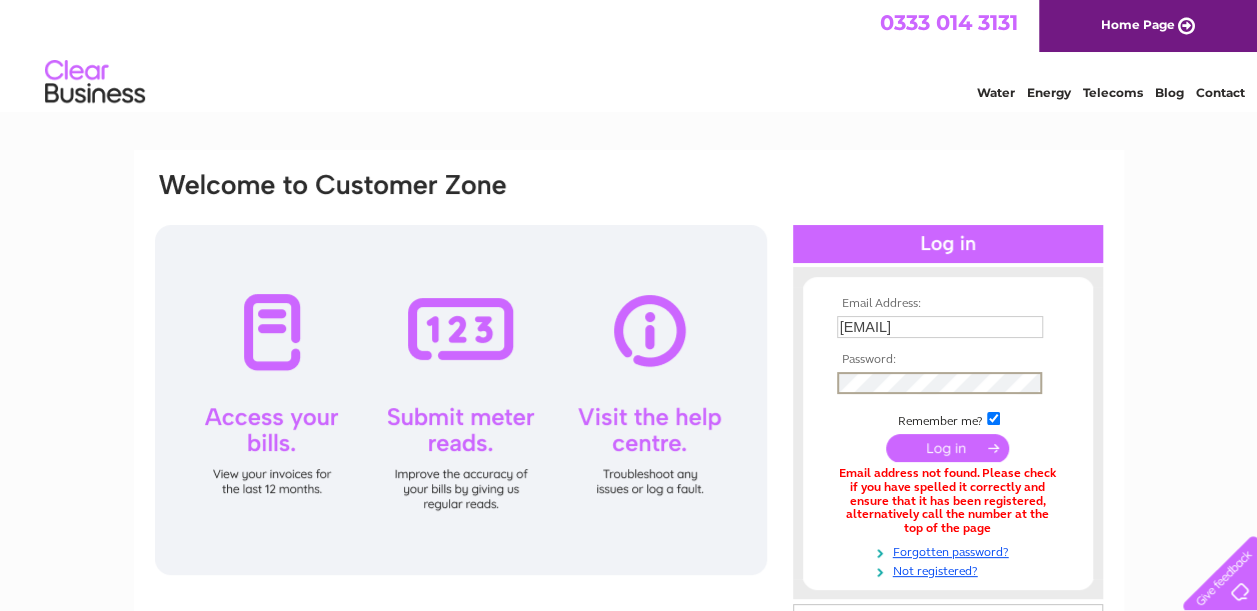scroll, scrollTop: 0, scrollLeft: 0, axis: both 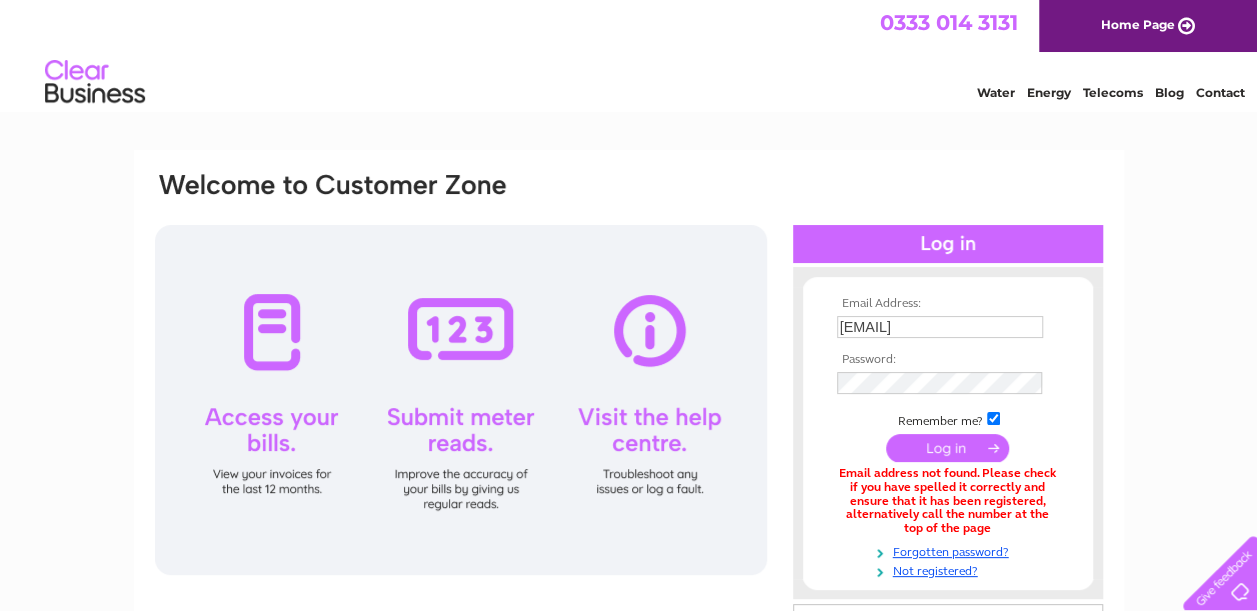 click at bounding box center [947, 448] 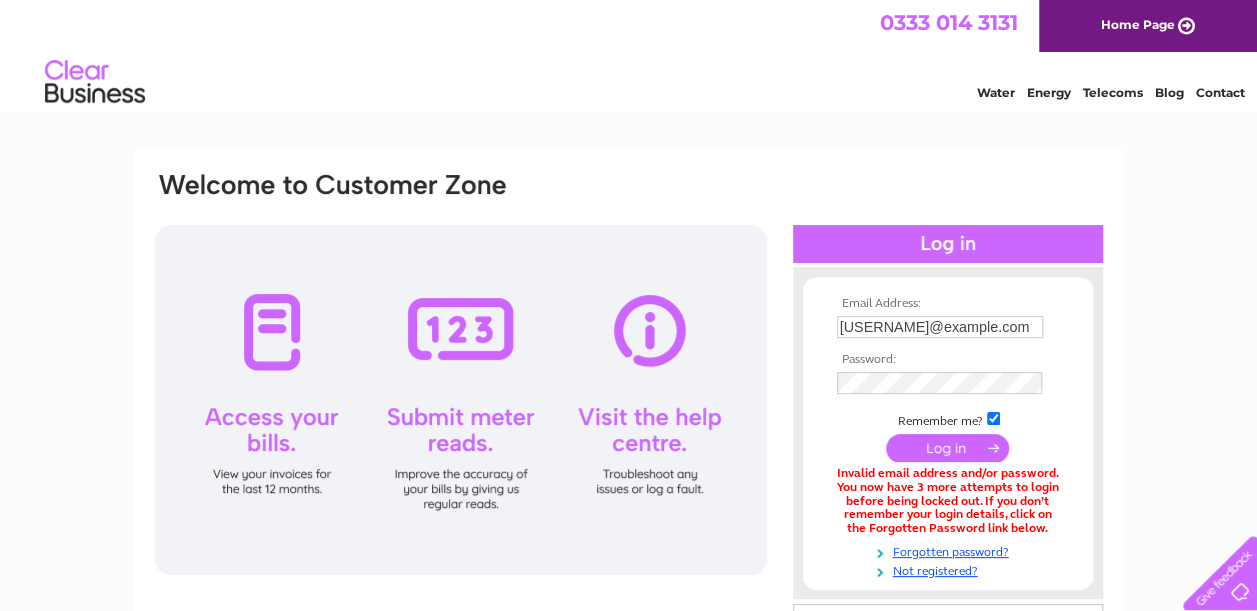 scroll, scrollTop: 0, scrollLeft: 0, axis: both 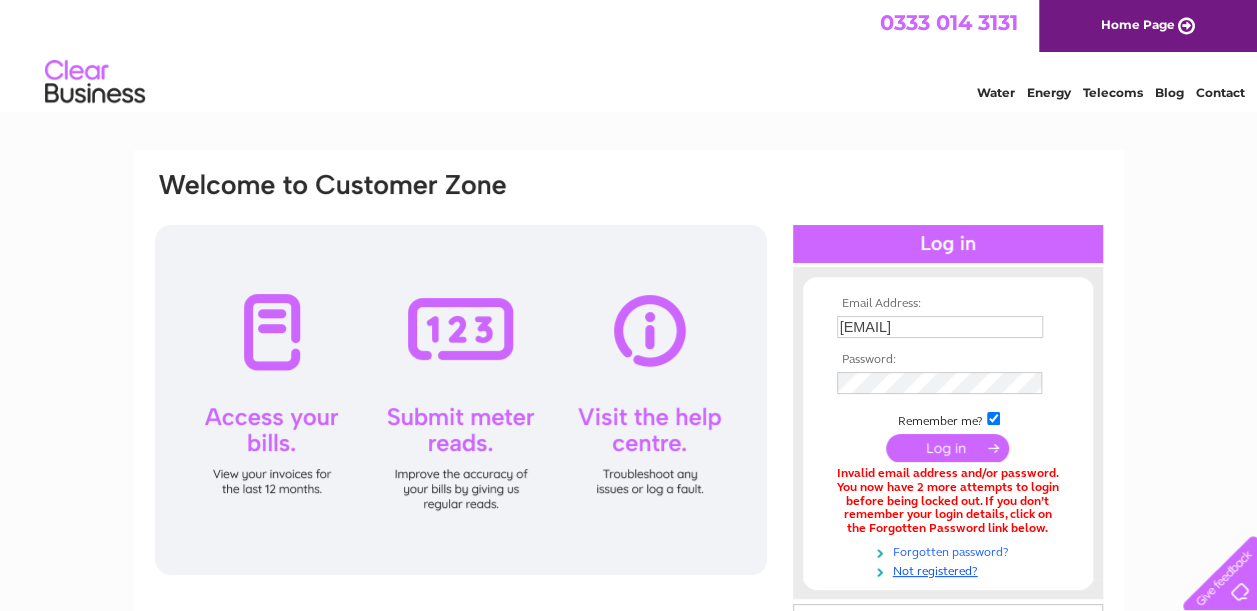 click on "Forgotten password?" at bounding box center (950, 550) 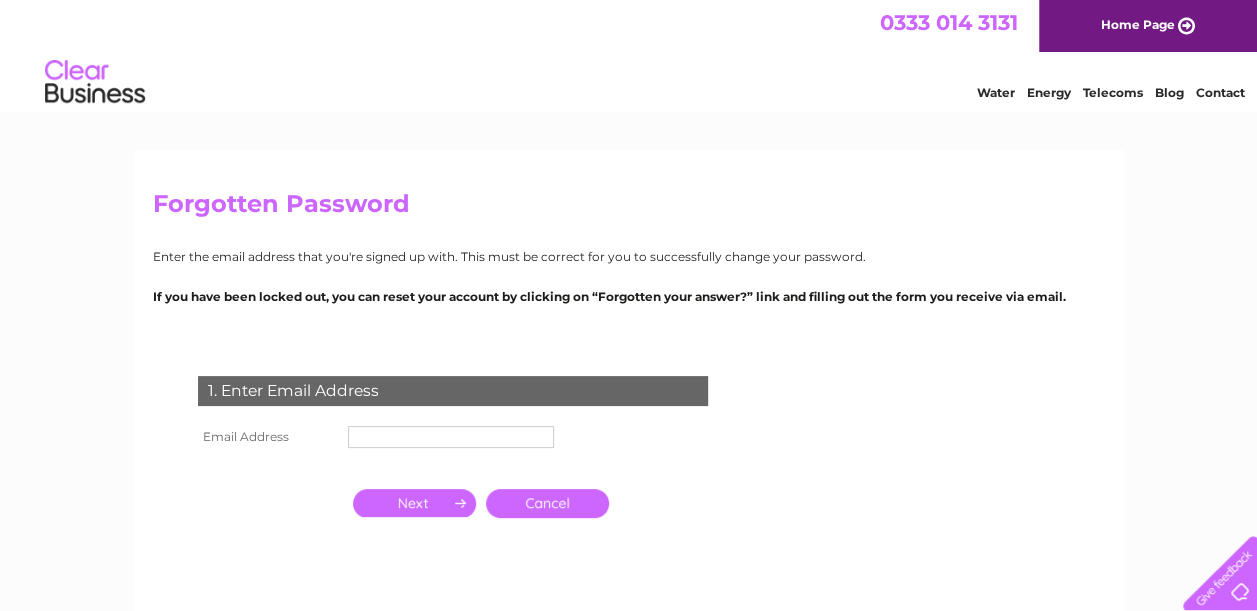 scroll, scrollTop: 0, scrollLeft: 0, axis: both 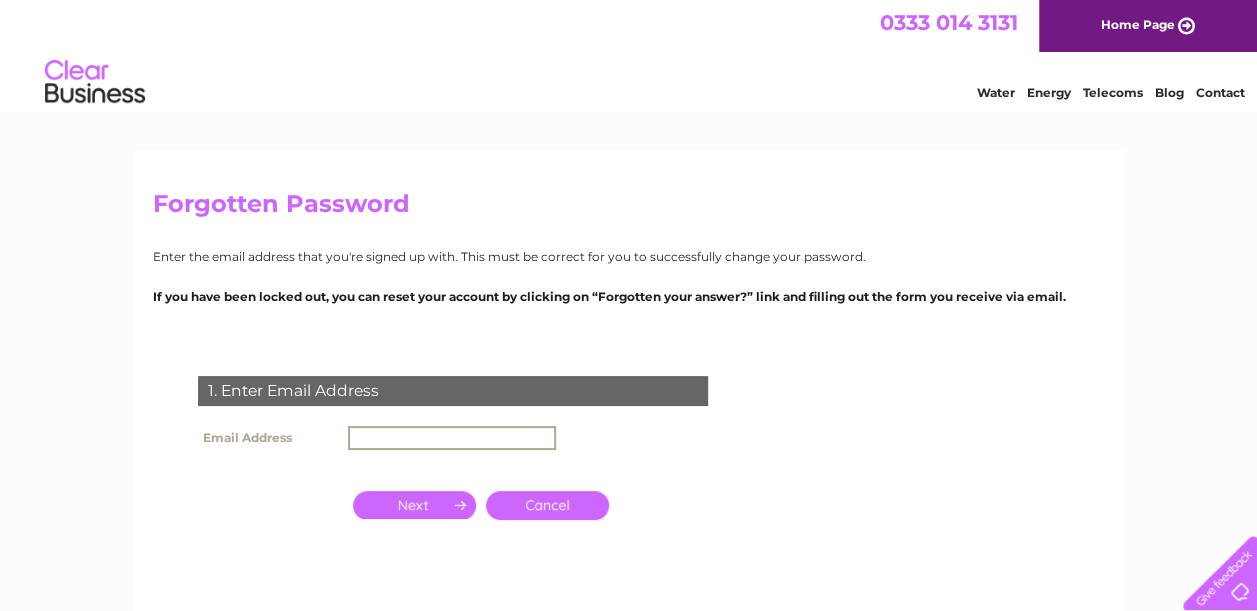 click at bounding box center (452, 438) 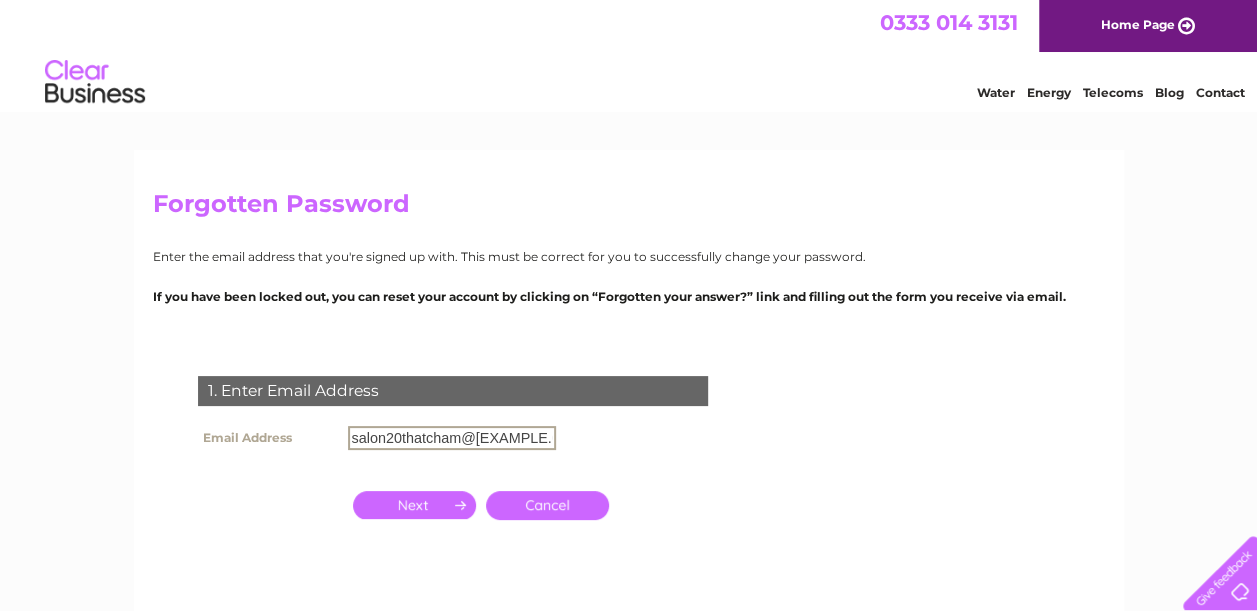 scroll, scrollTop: 0, scrollLeft: 2, axis: horizontal 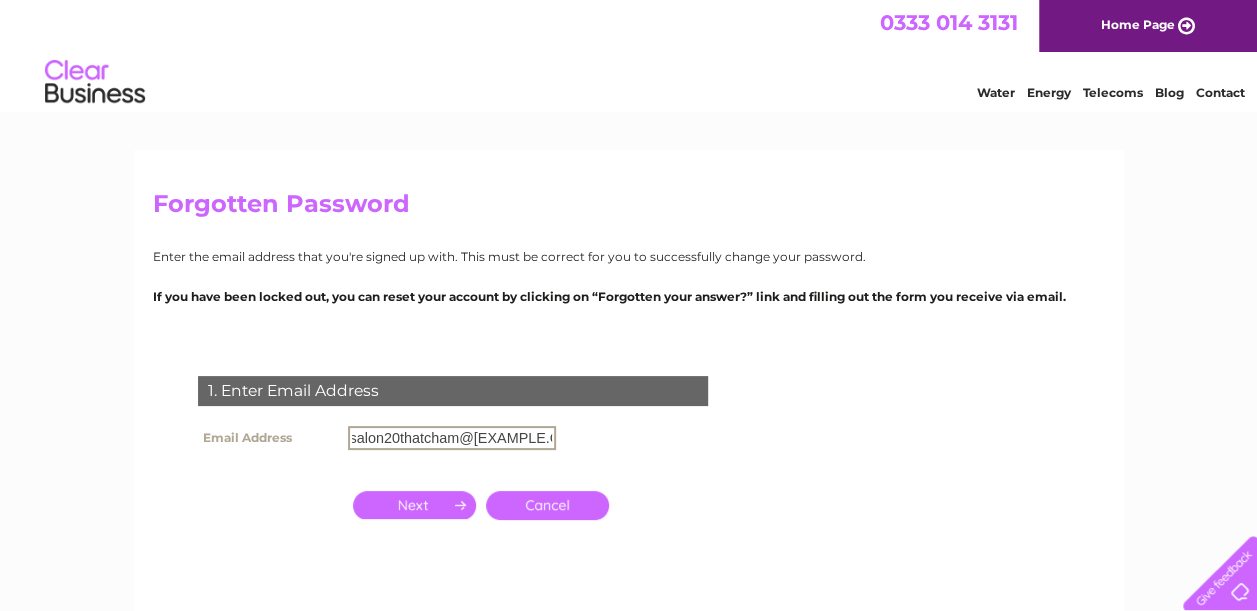 type on "salon20thatcham@outlook.com" 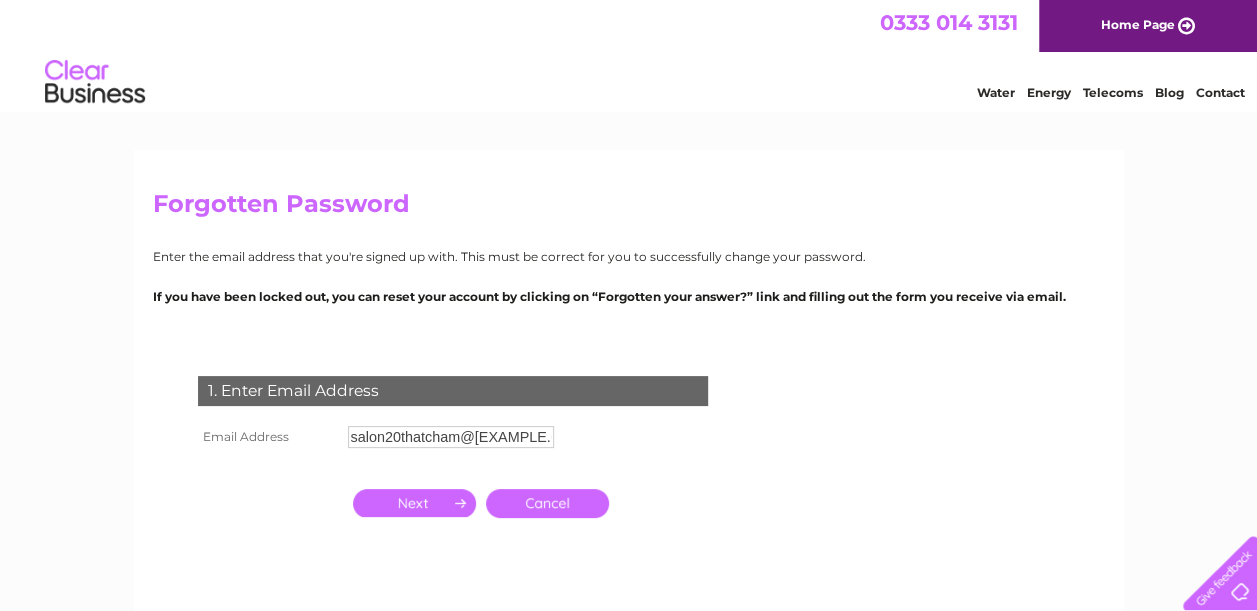 click at bounding box center (414, 503) 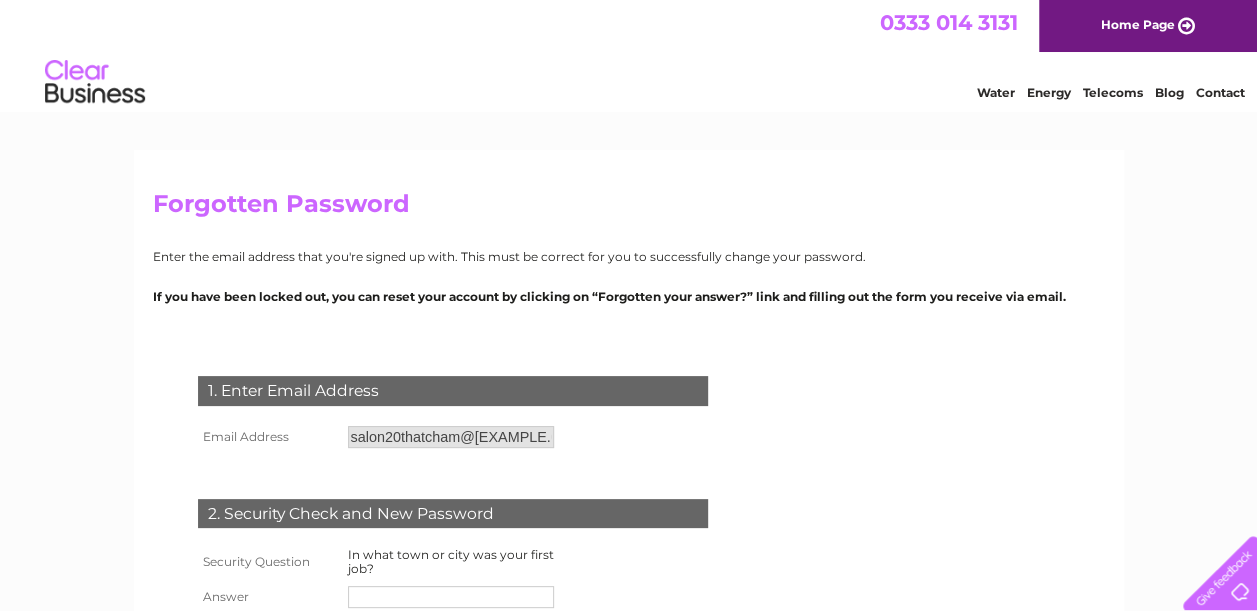 click on "1. Enter Email Address
Email Address
salon20thatcham@outlook.com
Cancel" at bounding box center (457, 549) 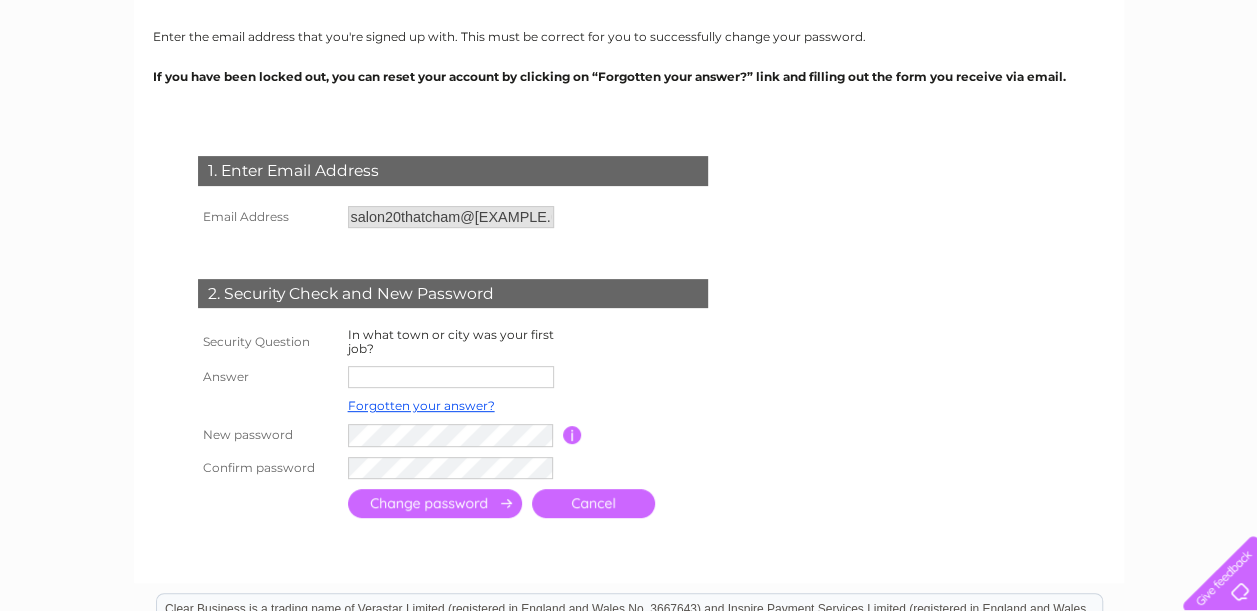 scroll, scrollTop: 252, scrollLeft: 0, axis: vertical 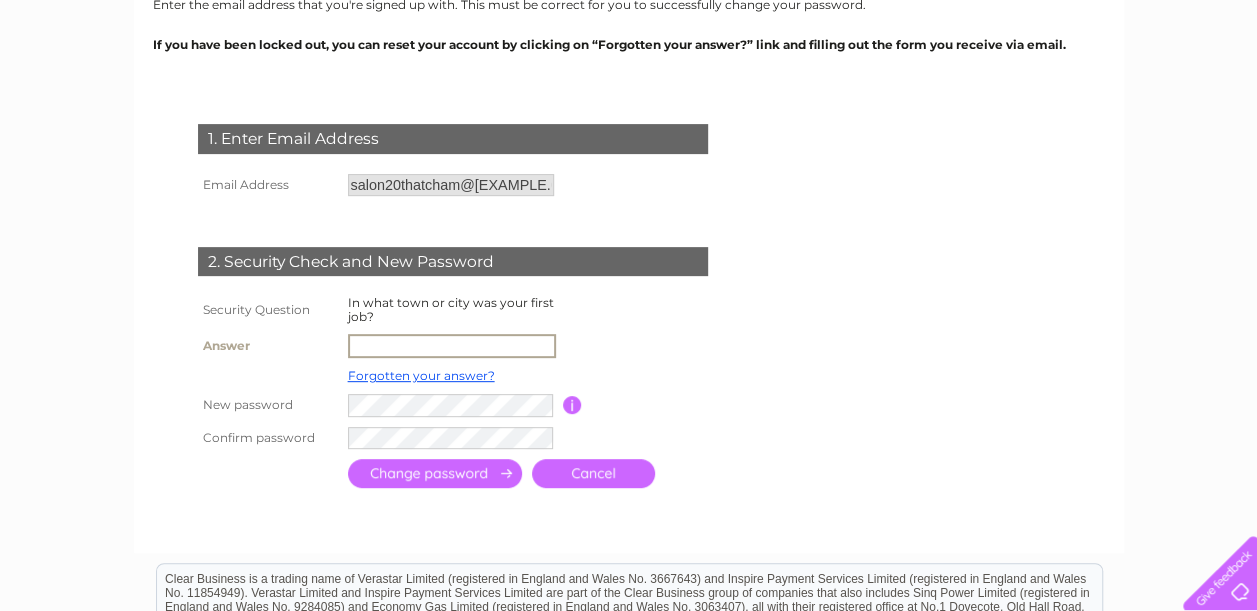click at bounding box center (452, 346) 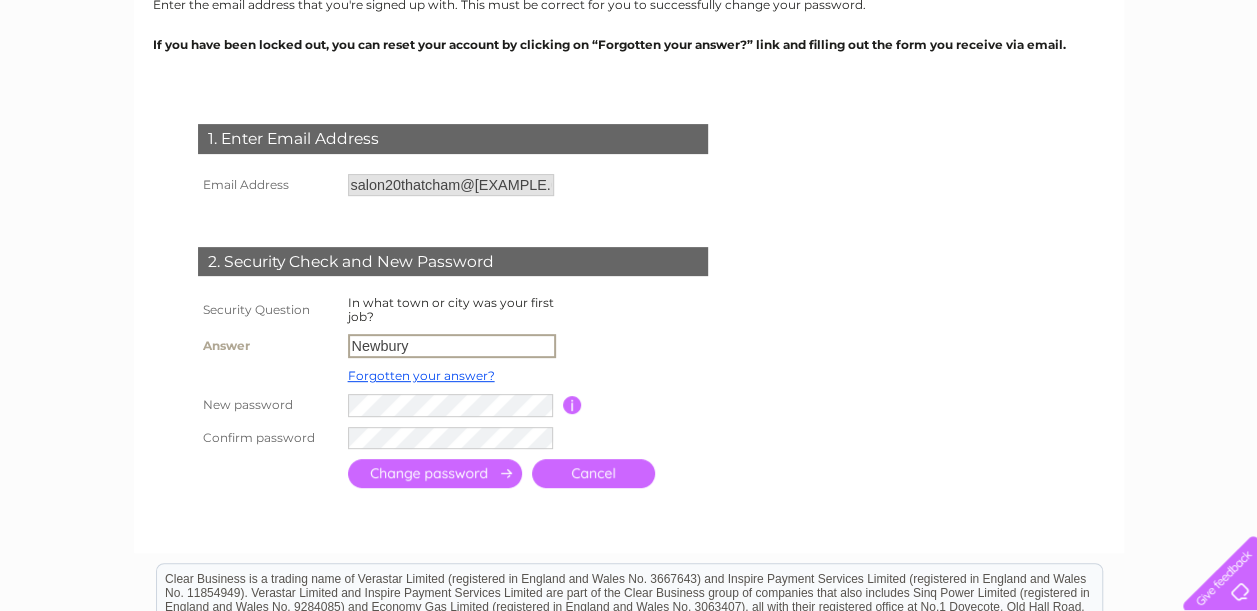 type on "Newbury" 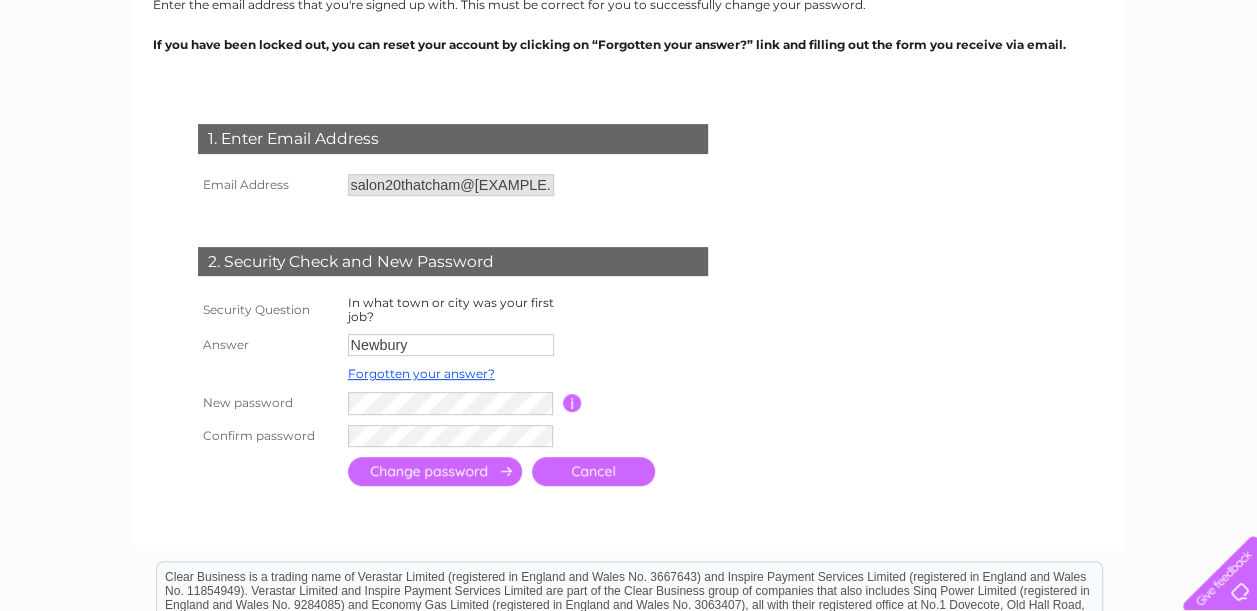 click at bounding box center (435, 471) 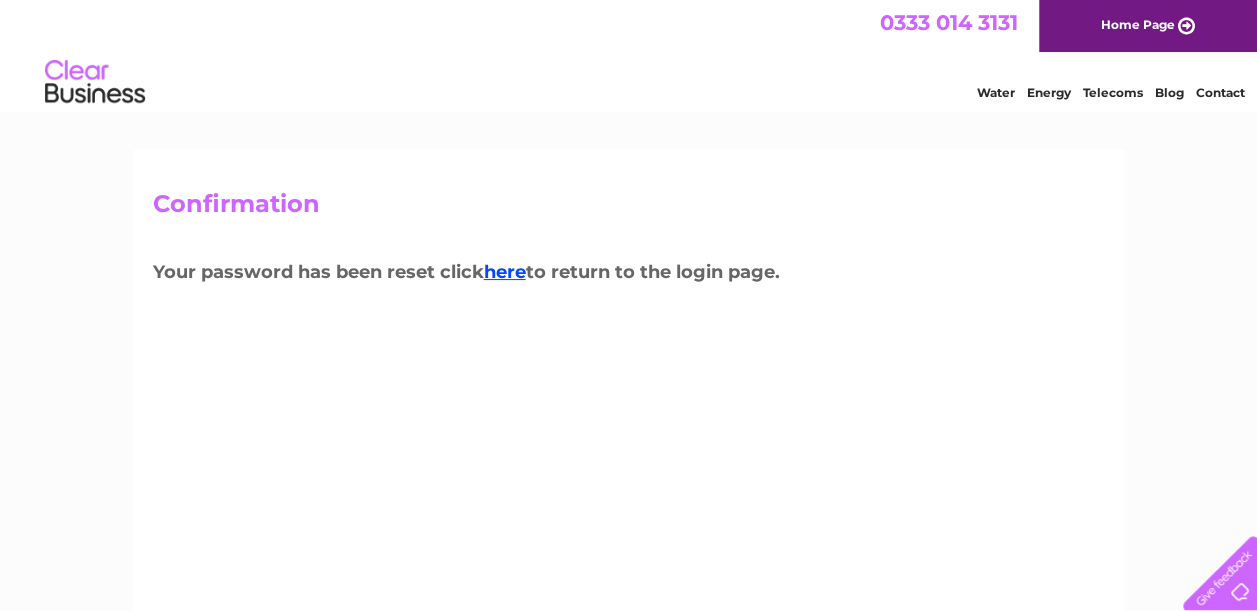 scroll, scrollTop: 0, scrollLeft: 0, axis: both 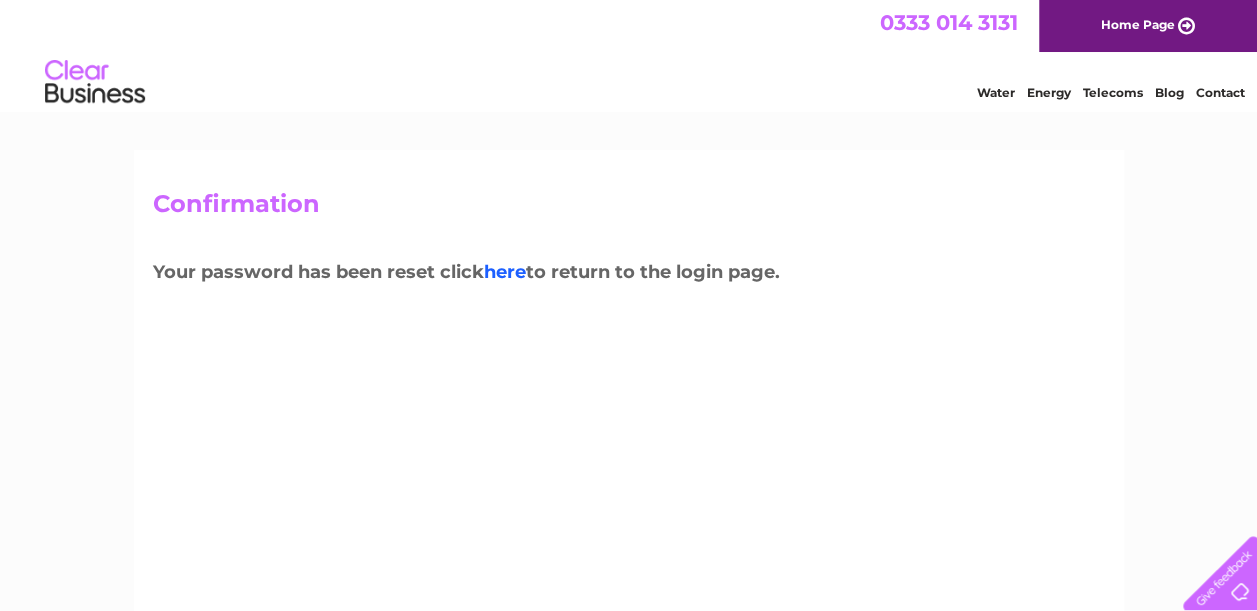 click on "here" at bounding box center (505, 272) 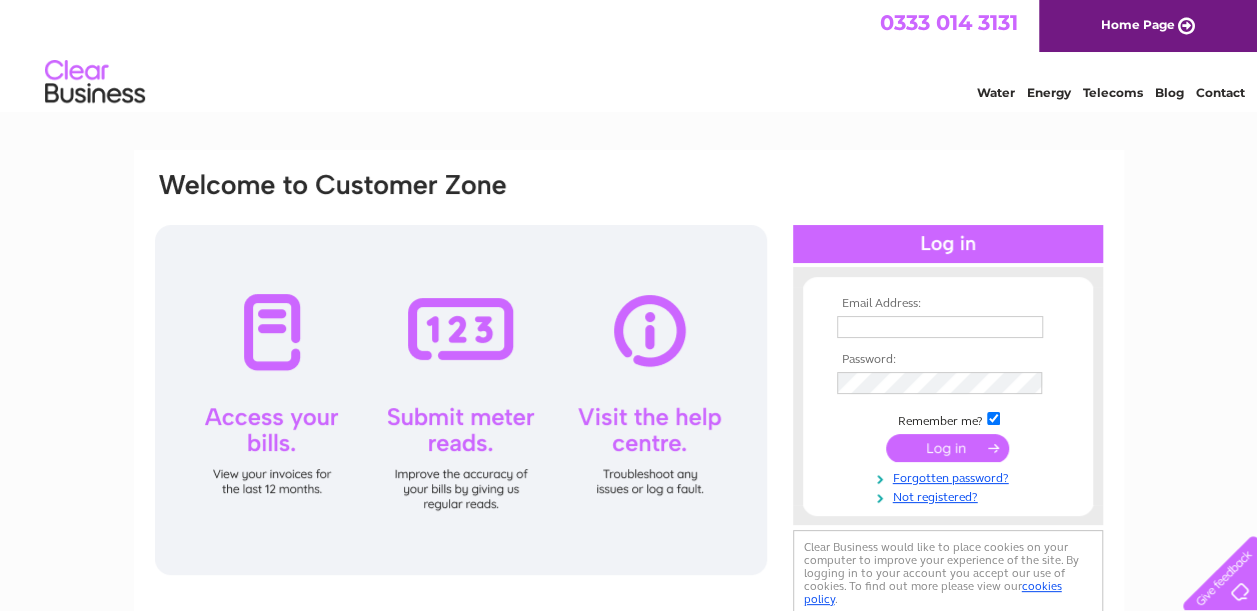 scroll, scrollTop: 0, scrollLeft: 0, axis: both 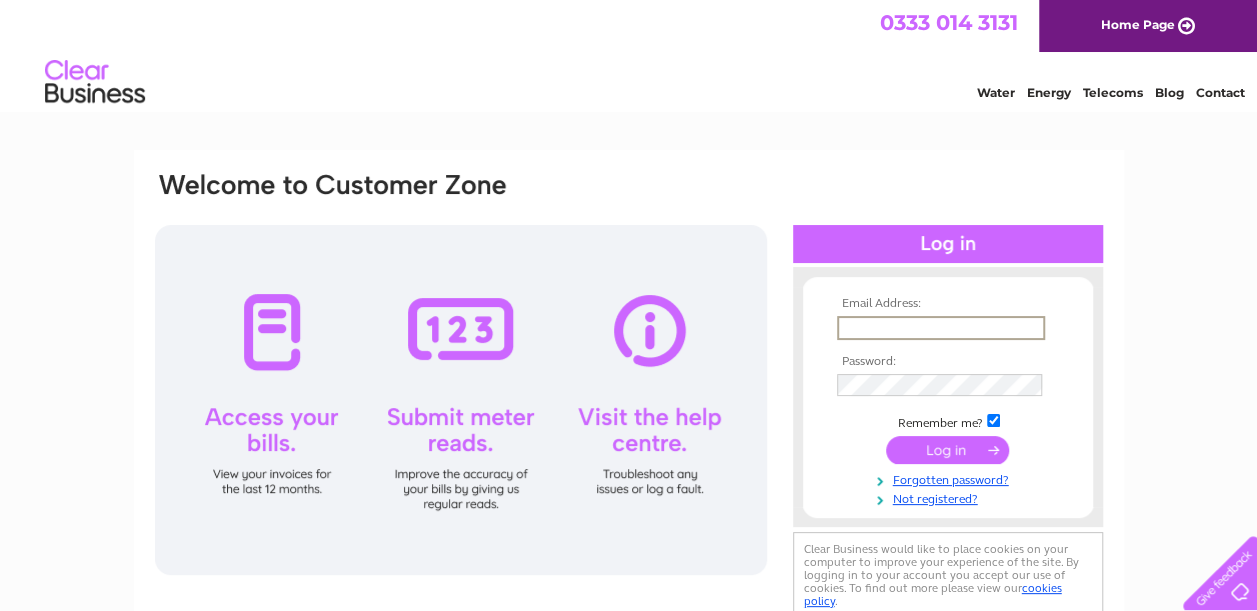 click at bounding box center (941, 328) 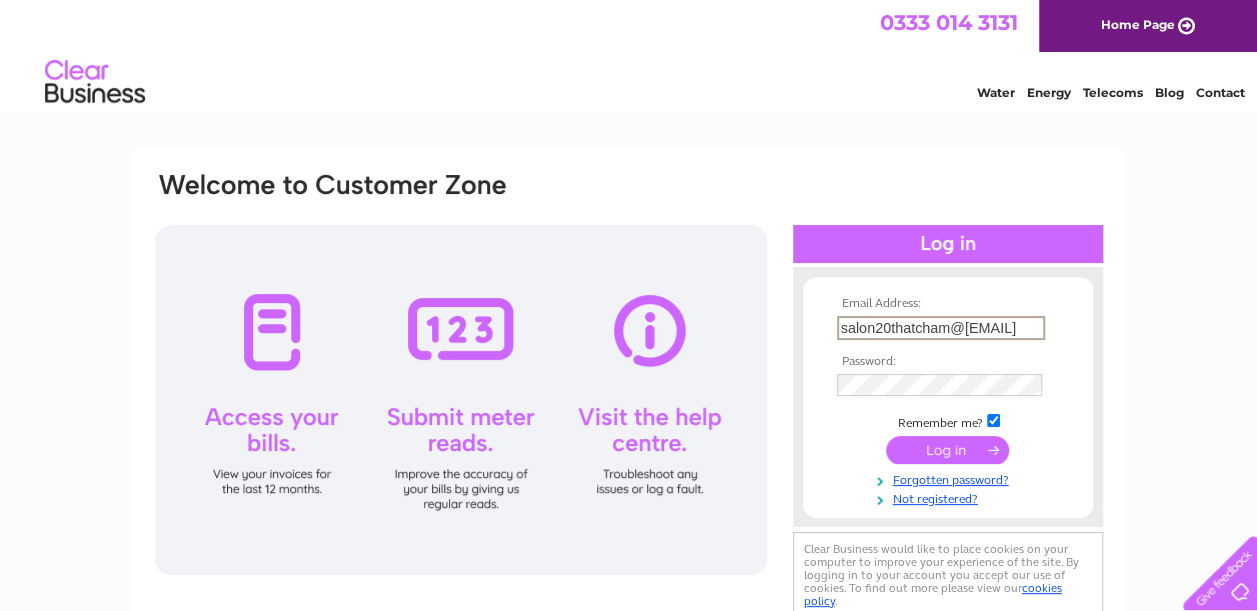 scroll, scrollTop: 0, scrollLeft: 2, axis: horizontal 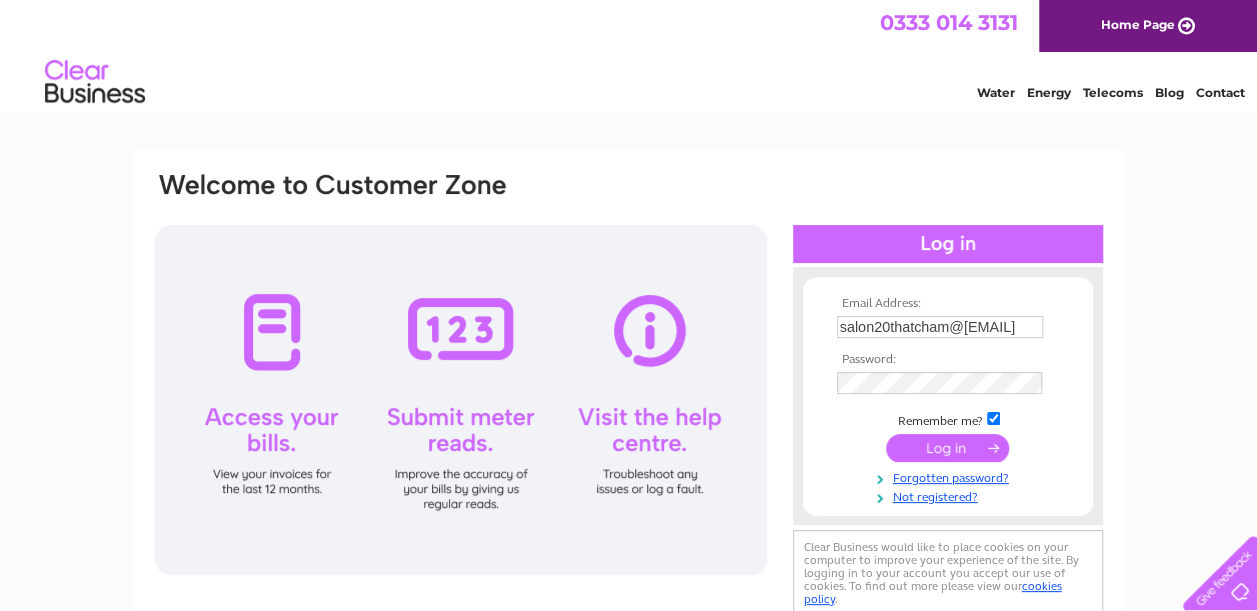 click at bounding box center [947, 448] 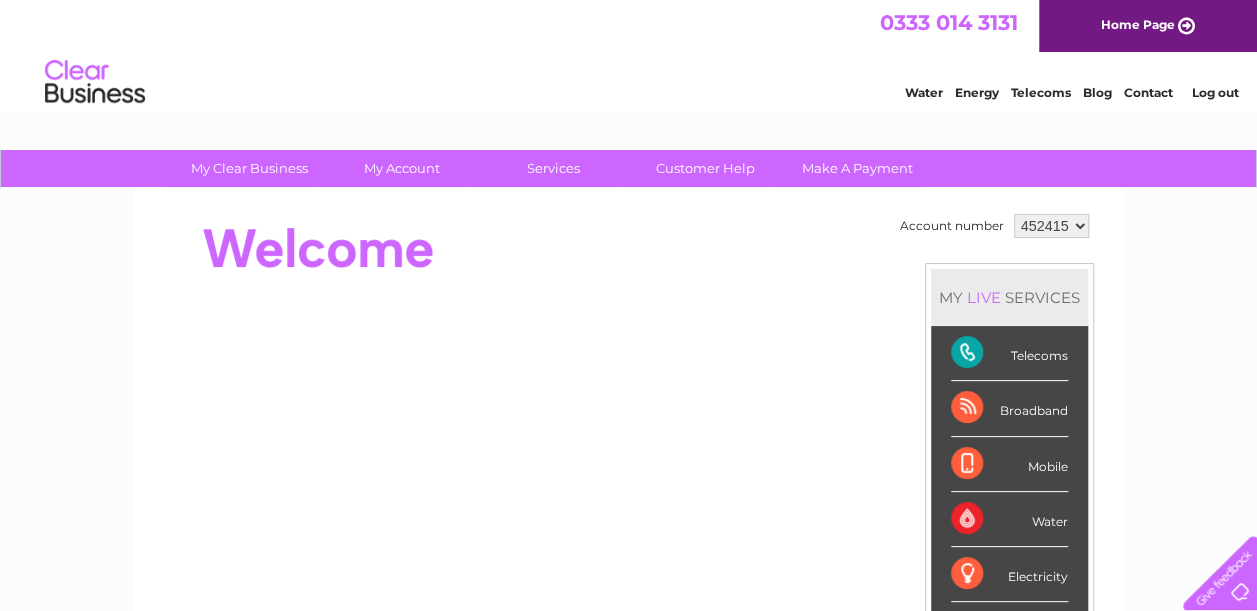 scroll, scrollTop: 0, scrollLeft: 0, axis: both 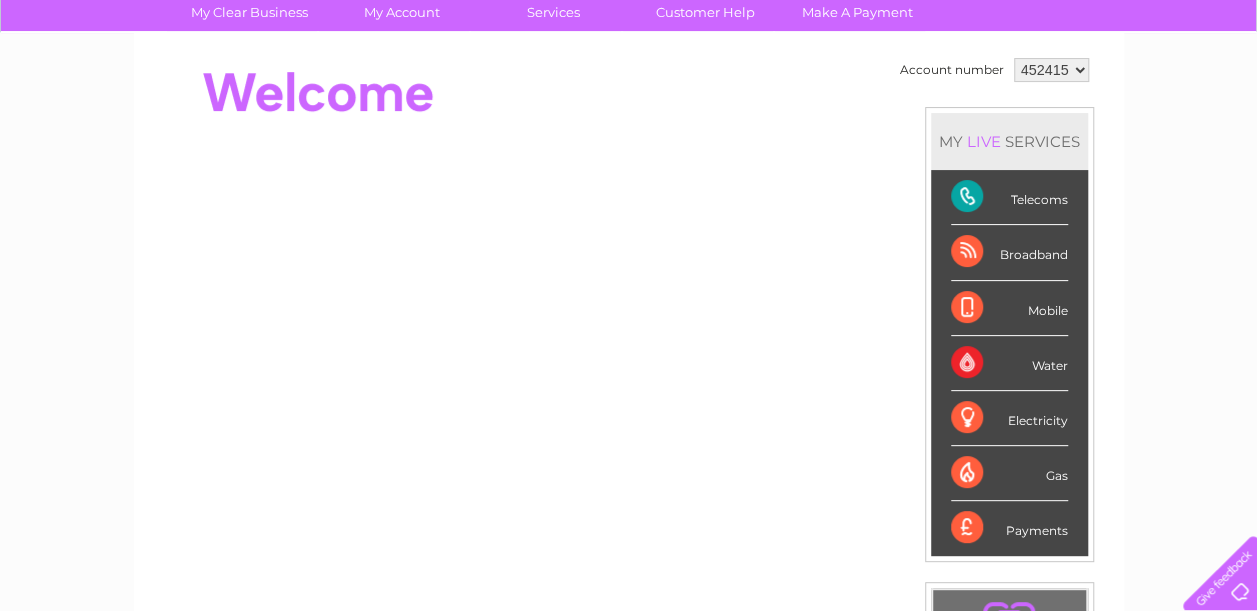 click on "Telecoms" at bounding box center (1009, 197) 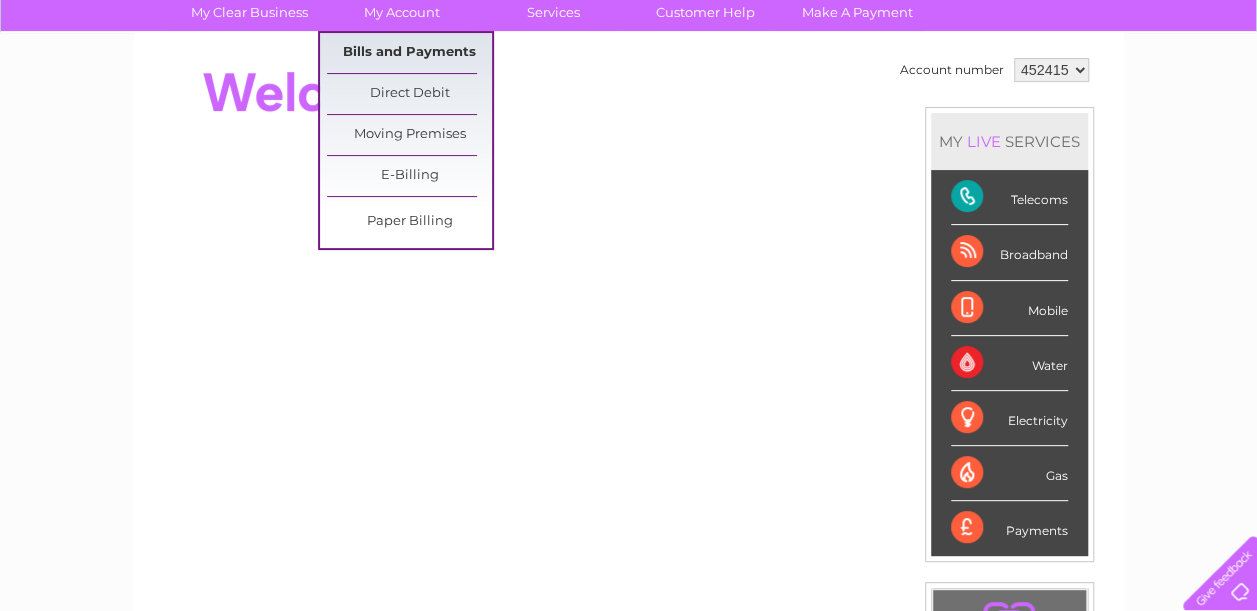 click on "Bills and Payments" at bounding box center [409, 53] 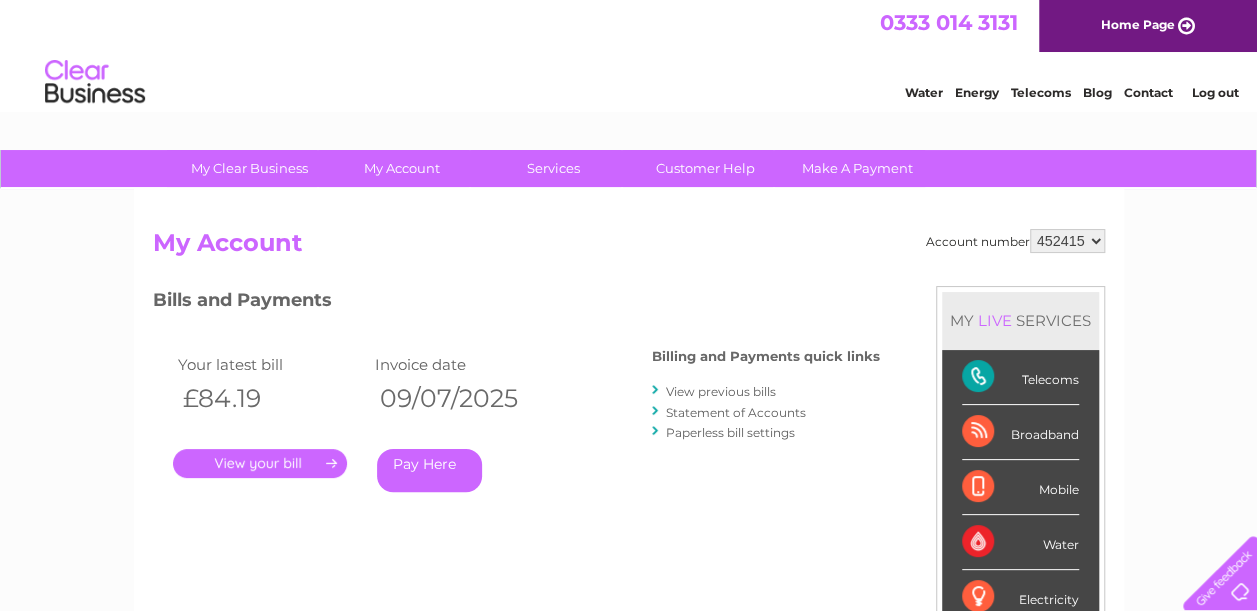 scroll, scrollTop: 0, scrollLeft: 0, axis: both 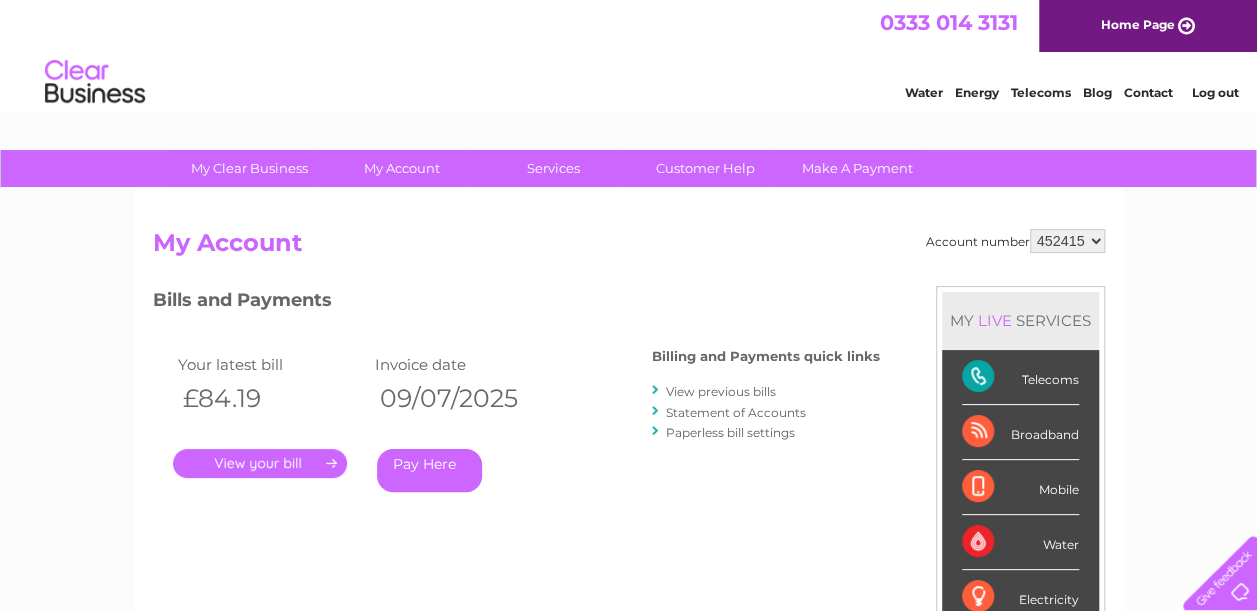 click on "." at bounding box center (260, 463) 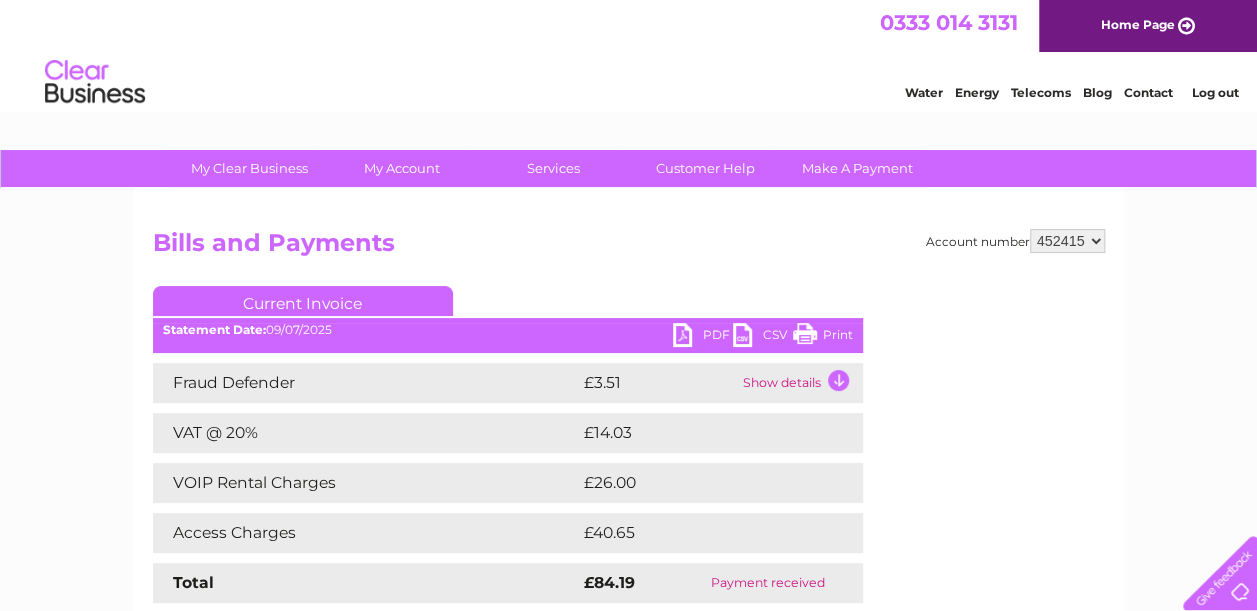 scroll, scrollTop: 0, scrollLeft: 0, axis: both 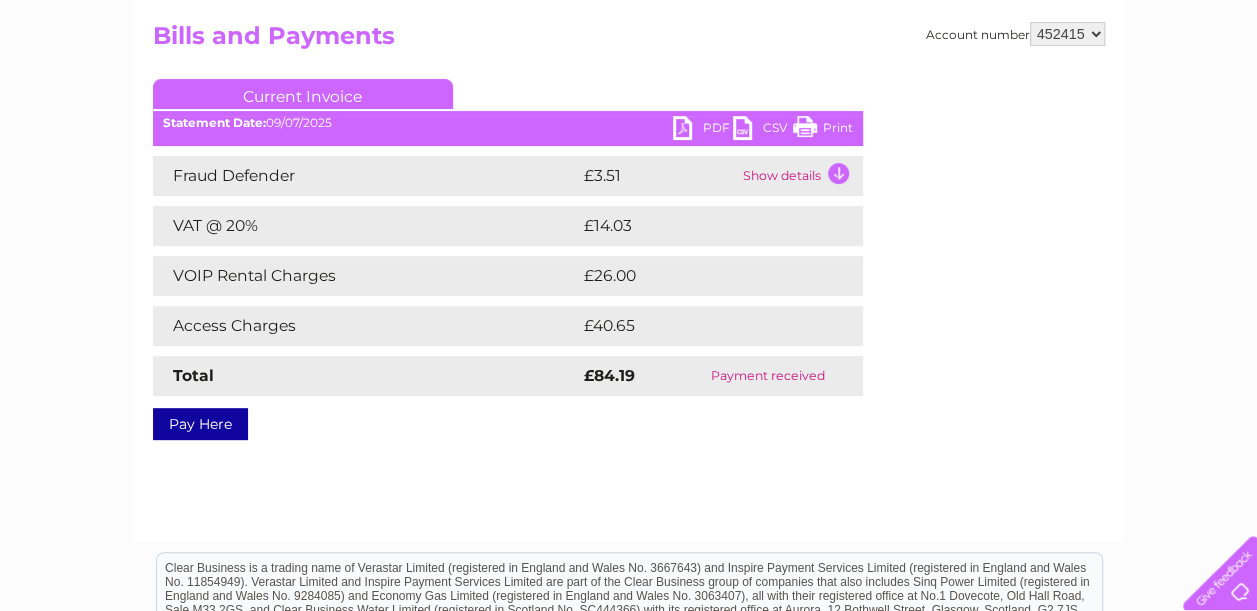 click on "Current Invoice" at bounding box center [508, 97] 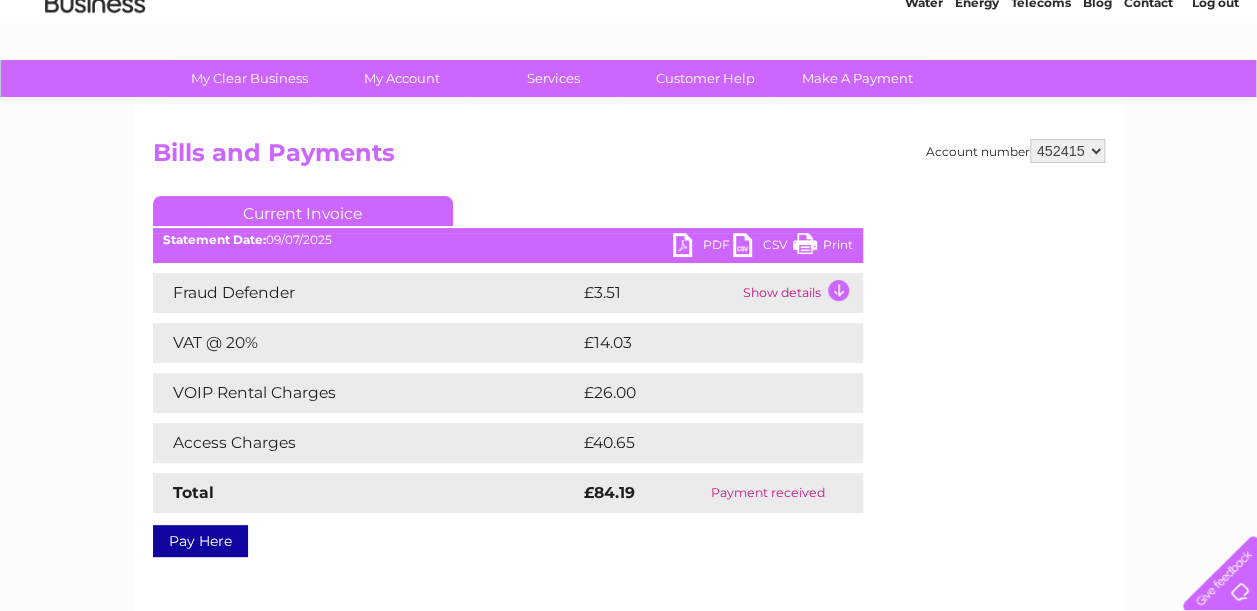 scroll, scrollTop: 87, scrollLeft: 0, axis: vertical 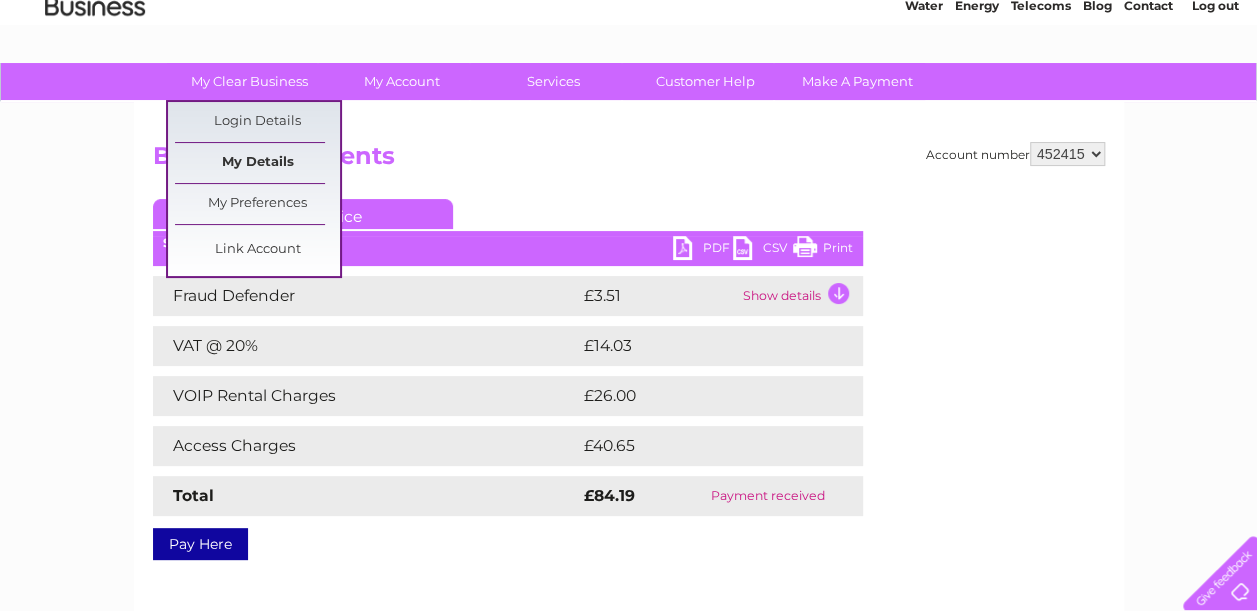 click on "My Details" at bounding box center (257, 163) 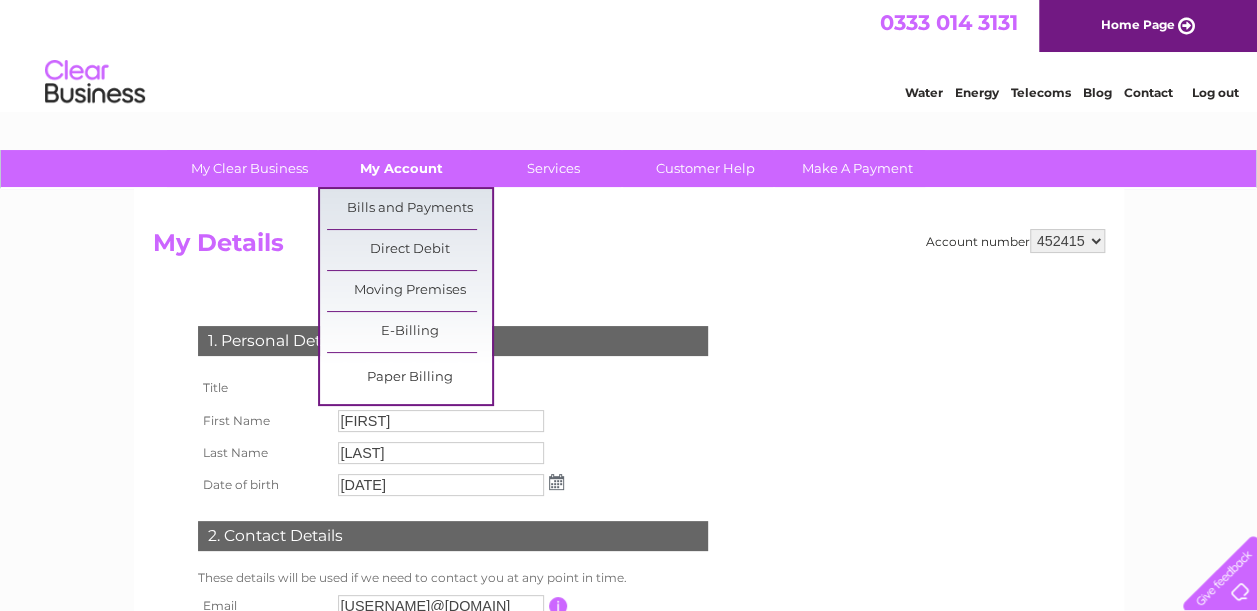 scroll, scrollTop: 0, scrollLeft: 0, axis: both 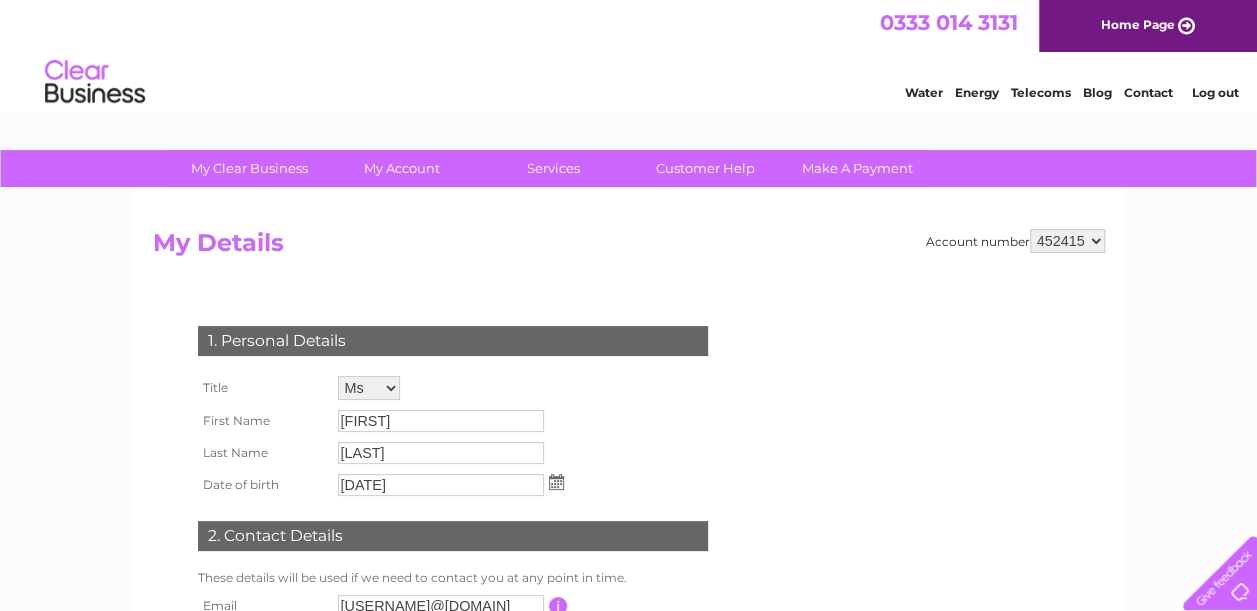 click on "1. Personal Details" at bounding box center [453, 338] 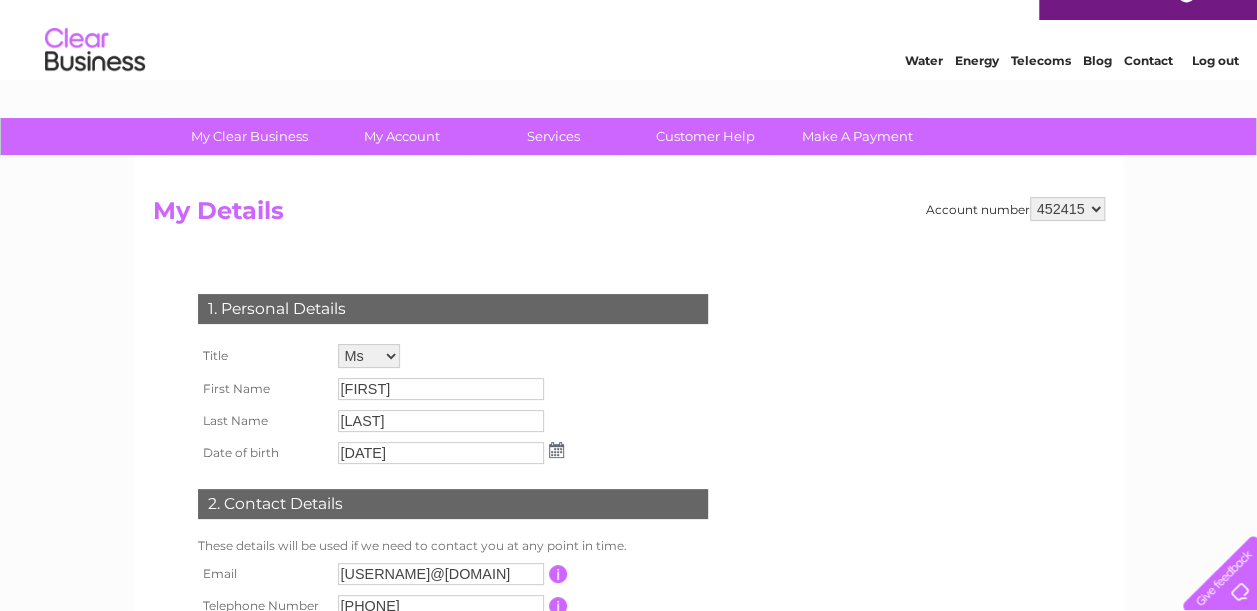 scroll, scrollTop: 0, scrollLeft: 0, axis: both 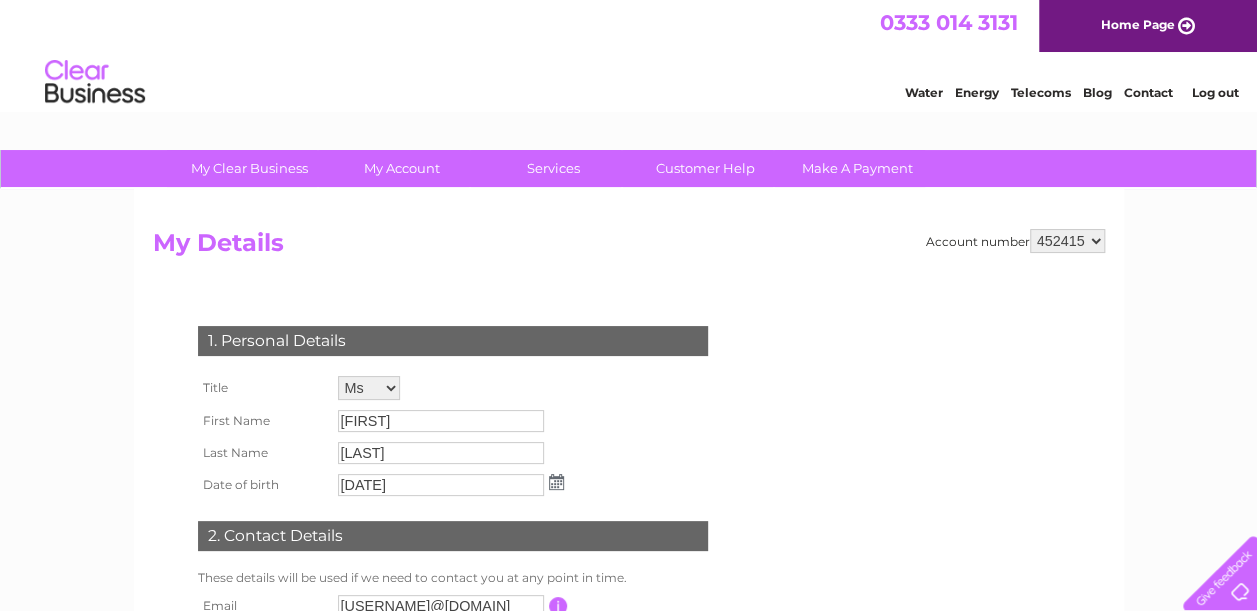 click on "Account number  [NUMBER]
My Details
1. Personal Details
Title
Mr
Mrs
Ms
Miss
Dr
Rev
Prof
Other
First Name
[FIRST]
Last Name
[LAST] Date of birth [EMAIL]" at bounding box center (629, 492) 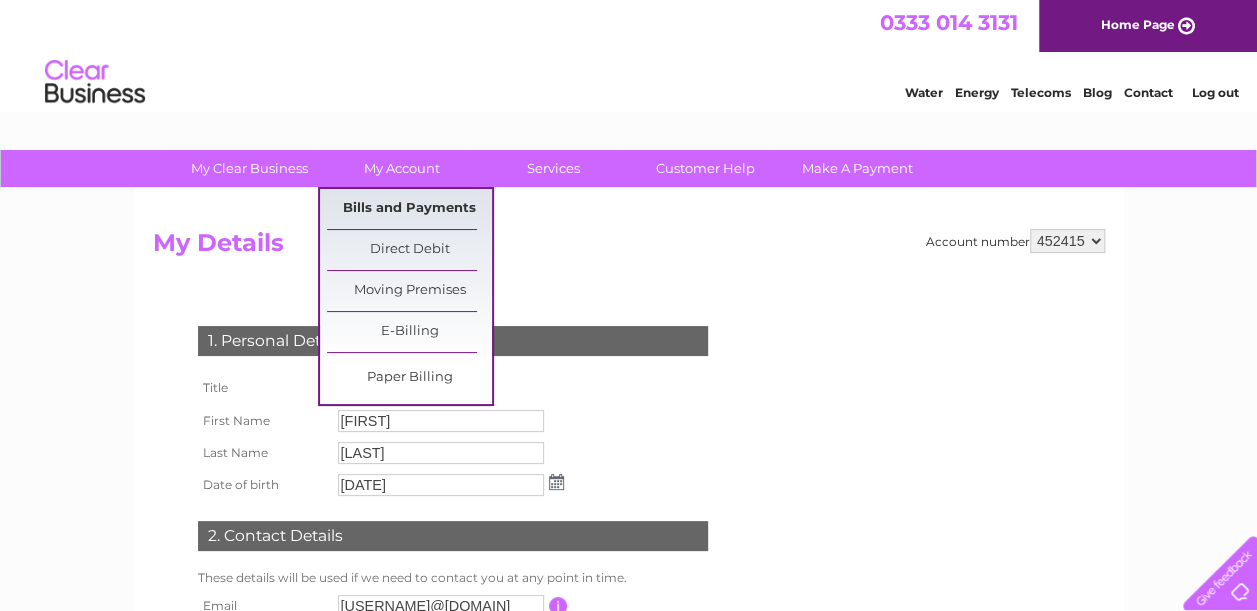 click on "Bills and Payments" at bounding box center (409, 209) 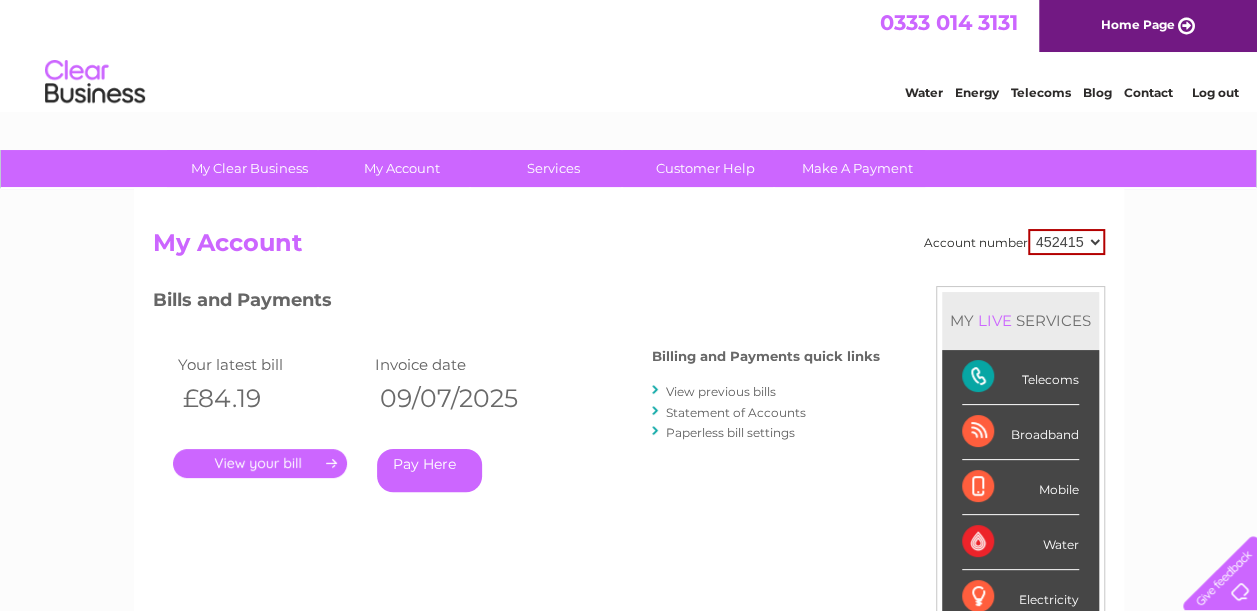 scroll, scrollTop: 0, scrollLeft: 0, axis: both 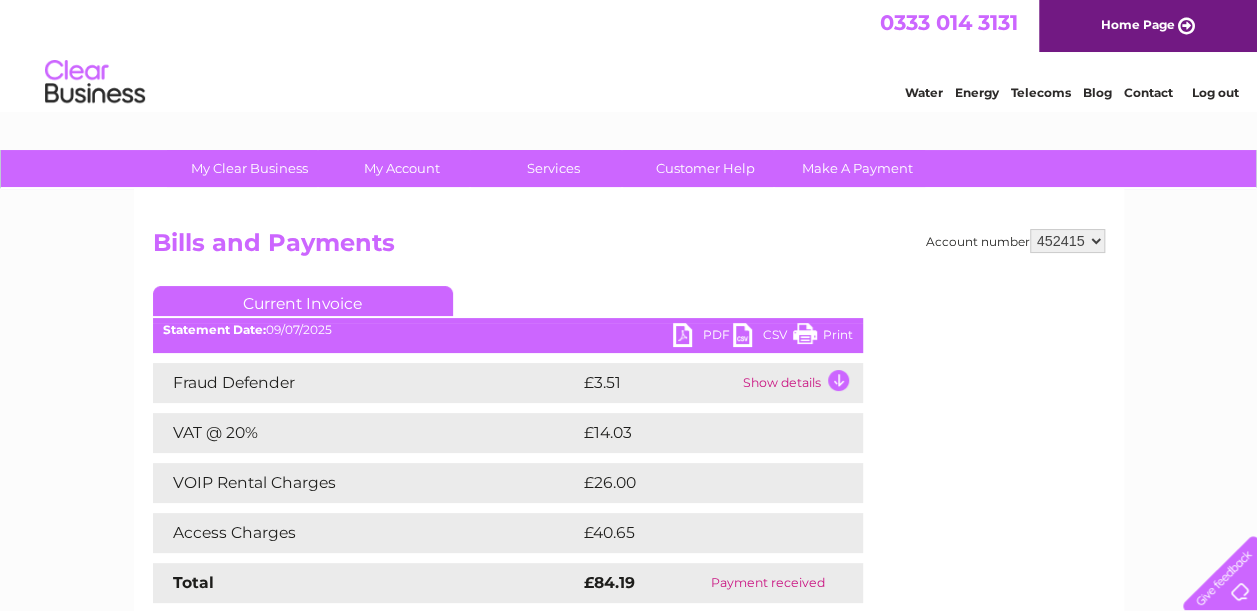 click on "Bills and Payments" at bounding box center [629, 248] 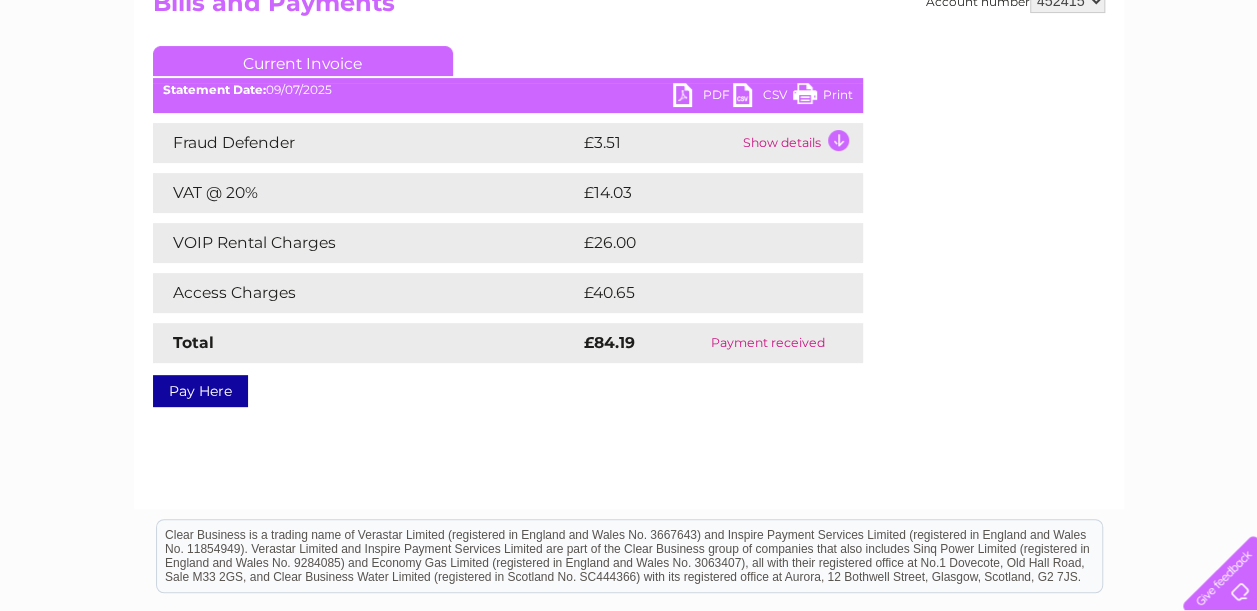 scroll, scrollTop: 280, scrollLeft: 0, axis: vertical 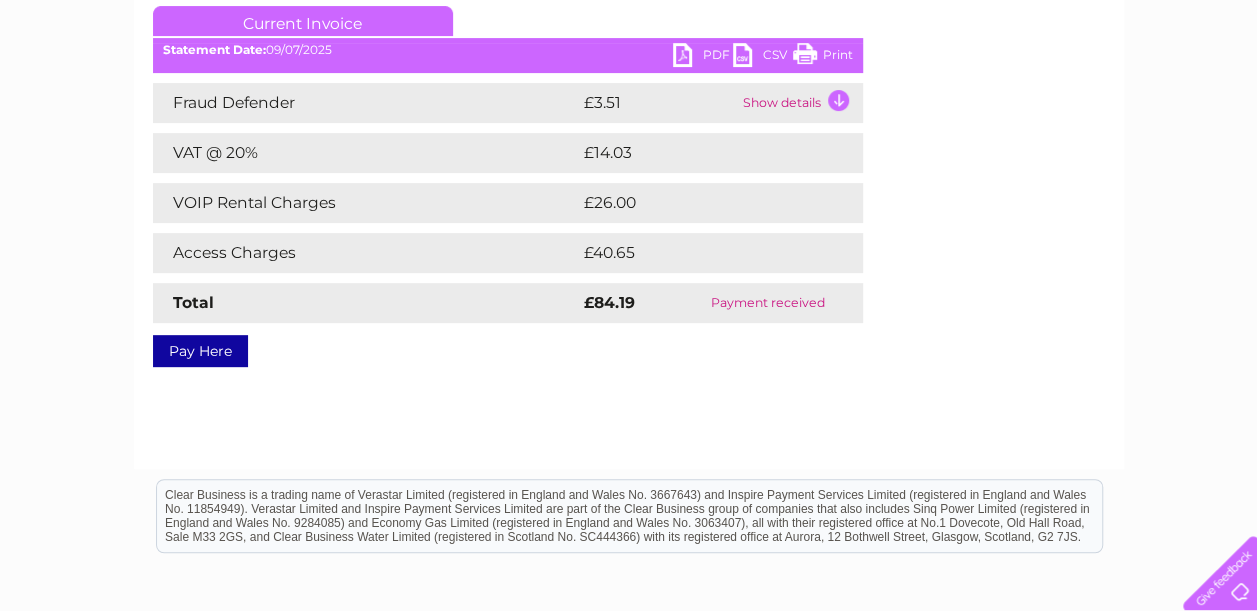 click on "PDF" at bounding box center [703, 57] 